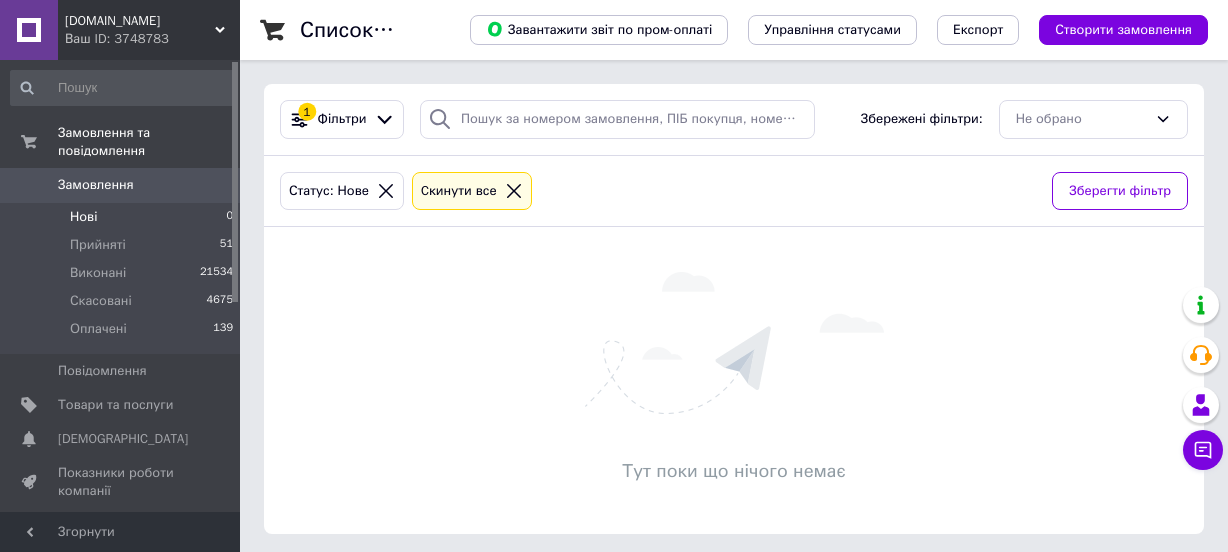 scroll, scrollTop: 0, scrollLeft: 0, axis: both 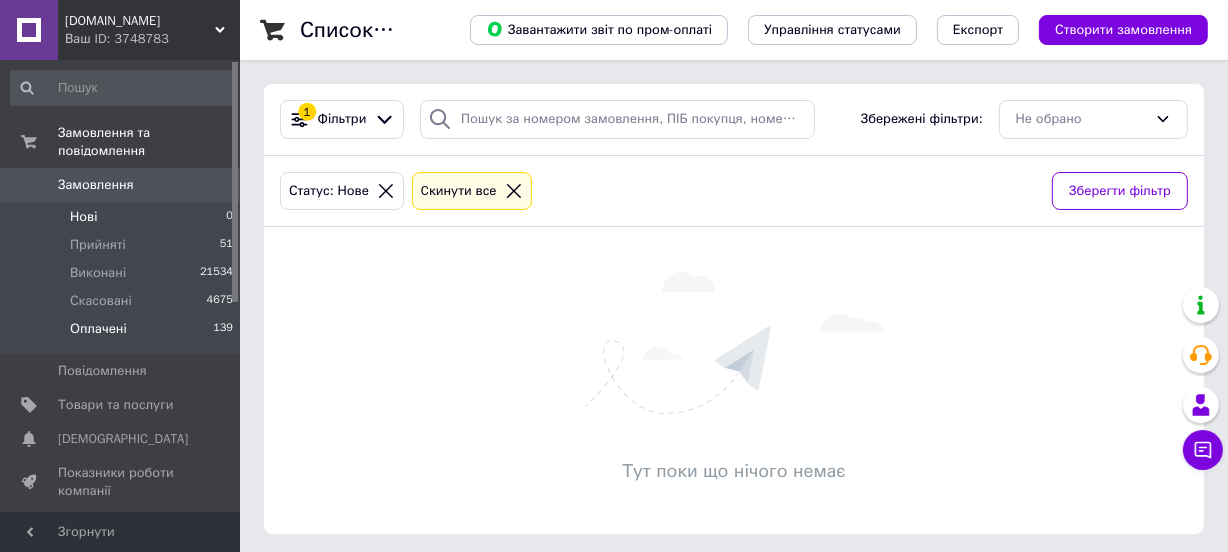 click on "Оплачені" at bounding box center [98, 329] 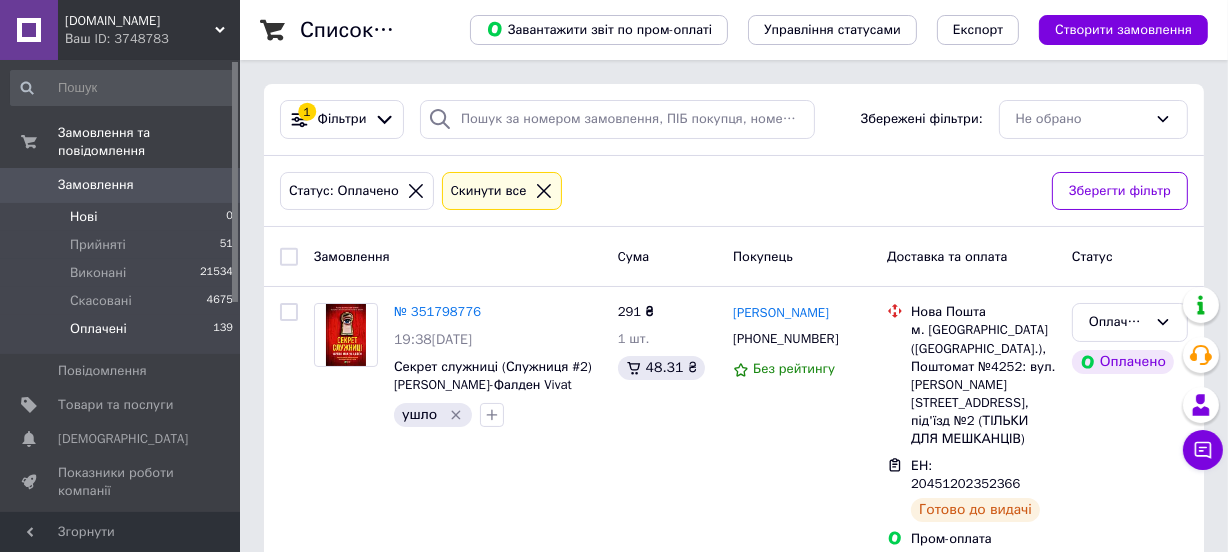 click on "Нові 0" at bounding box center [122, 217] 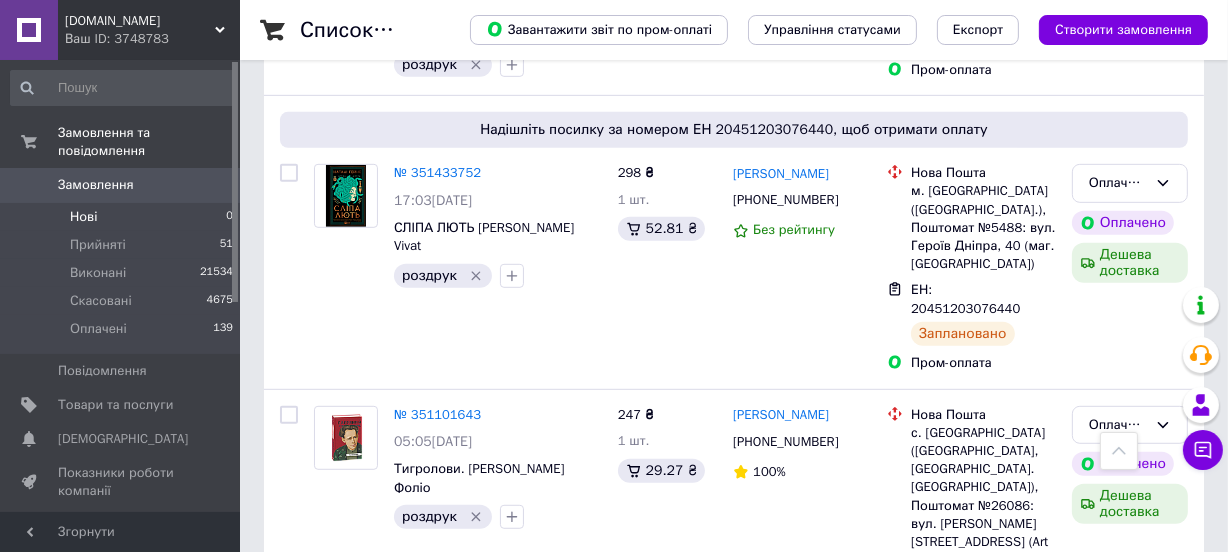 scroll, scrollTop: 1090, scrollLeft: 0, axis: vertical 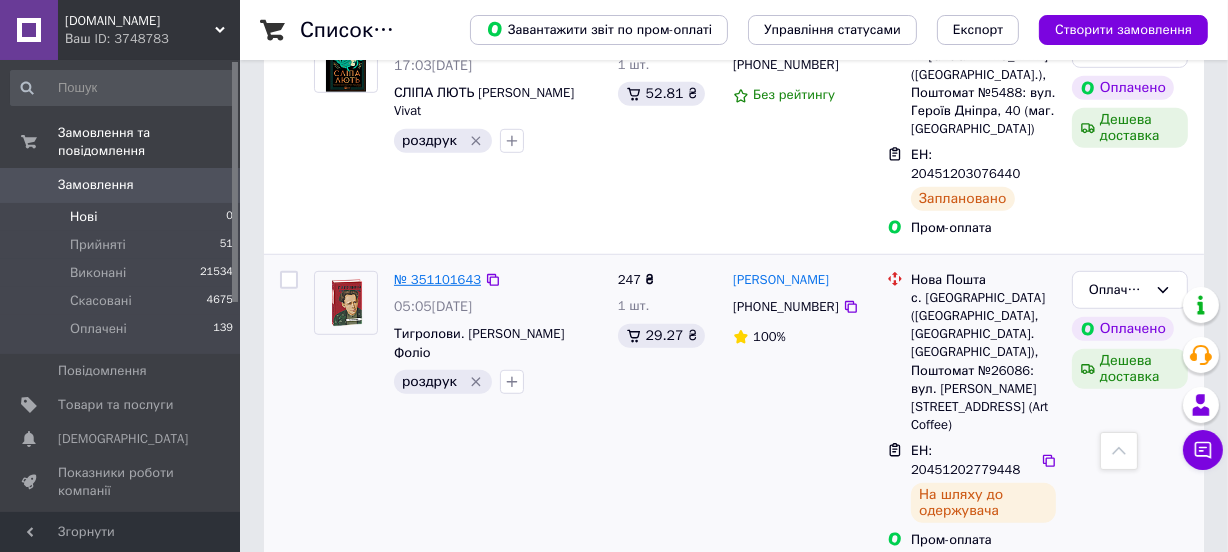 click on "№ 351101643" at bounding box center (437, 279) 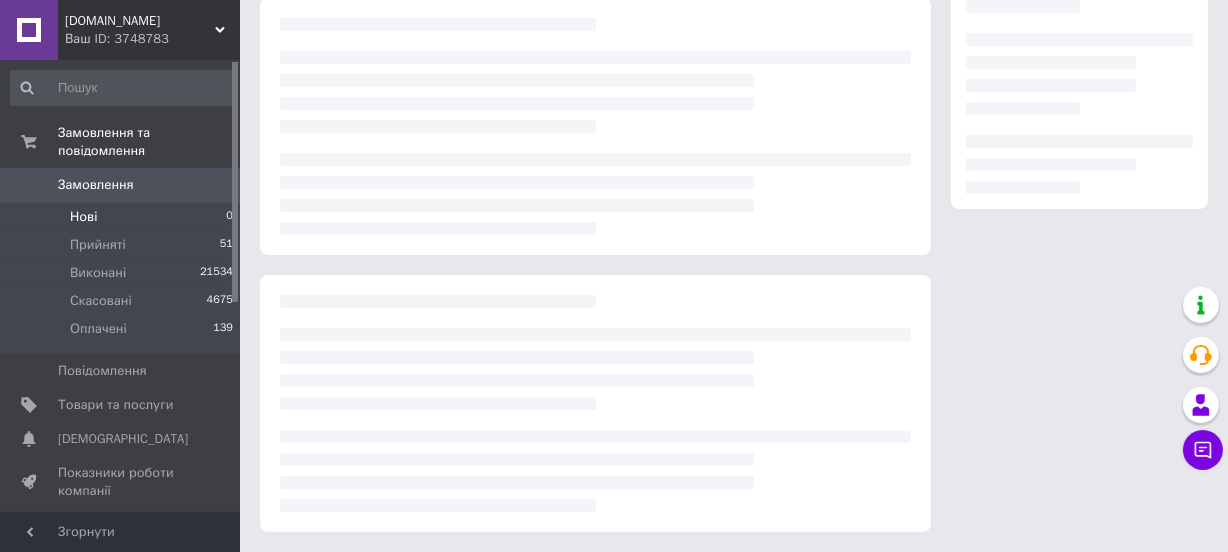 scroll, scrollTop: 361, scrollLeft: 0, axis: vertical 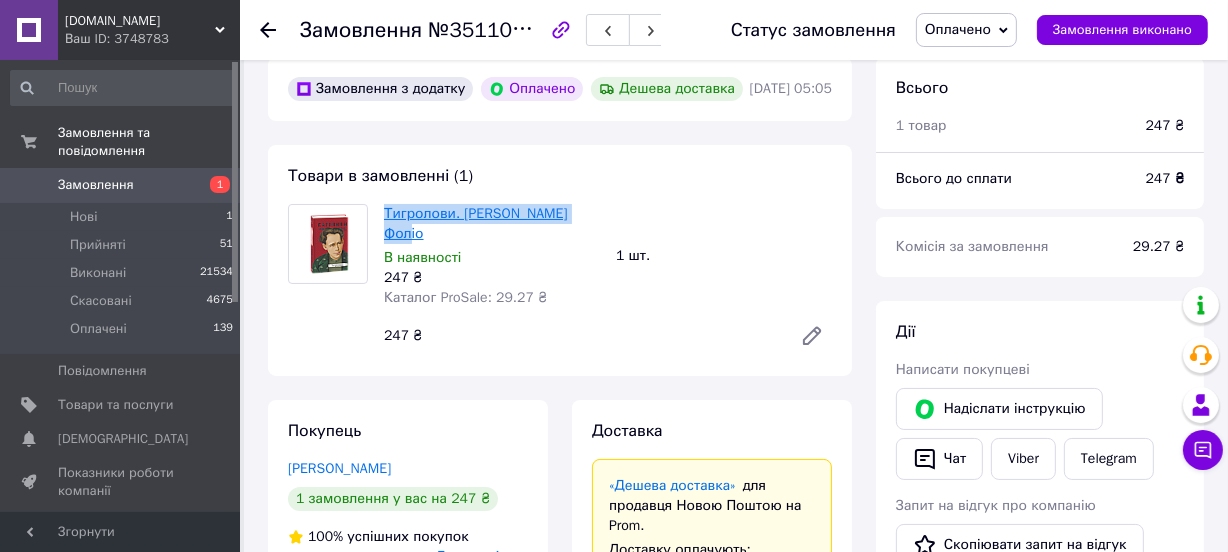drag, startPoint x: 380, startPoint y: 244, endPoint x: 548, endPoint y: 248, distance: 168.0476 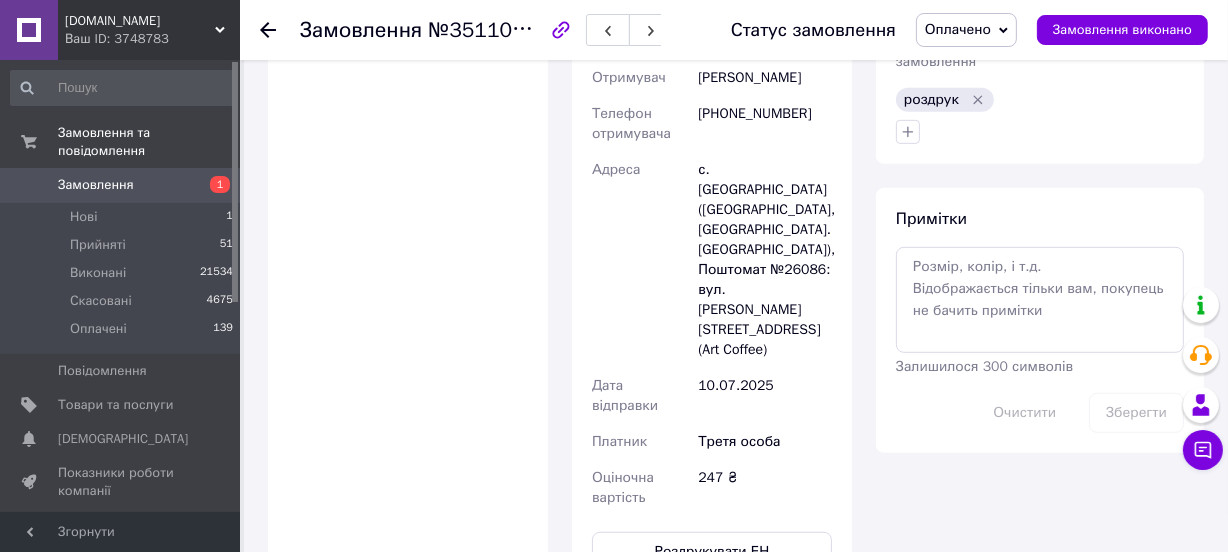 scroll, scrollTop: 907, scrollLeft: 0, axis: vertical 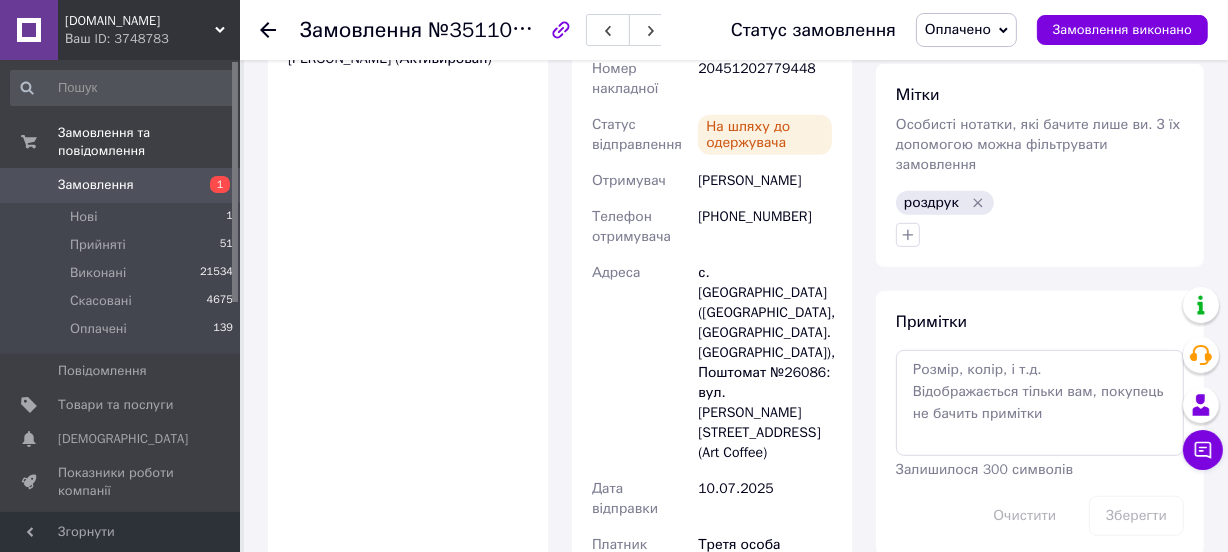 click on "+380967368481" at bounding box center (765, 227) 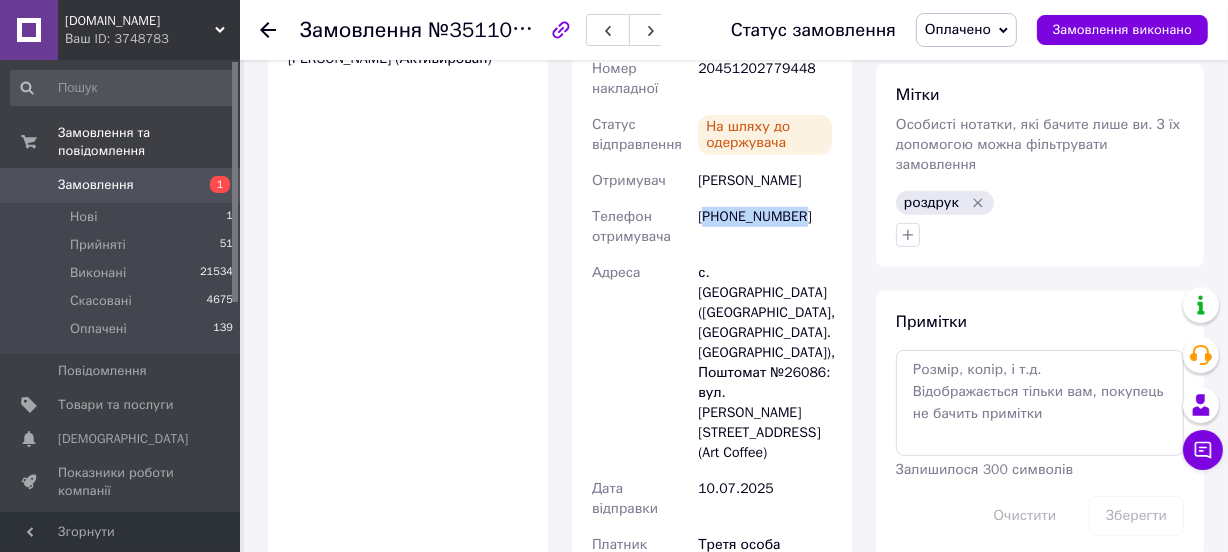 click on "+380967368481" at bounding box center (765, 227) 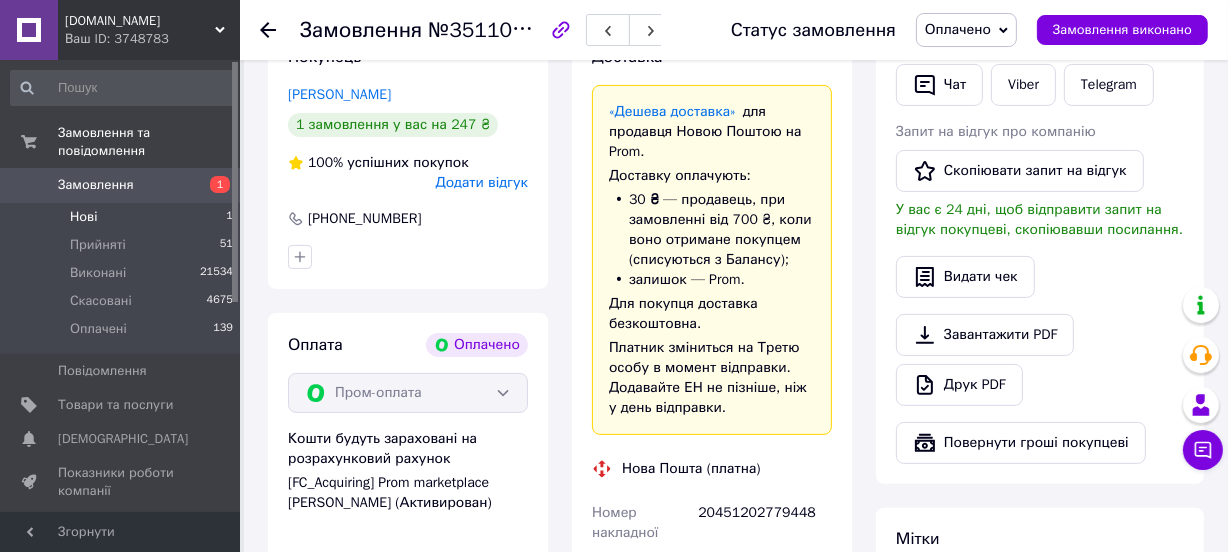scroll, scrollTop: 452, scrollLeft: 0, axis: vertical 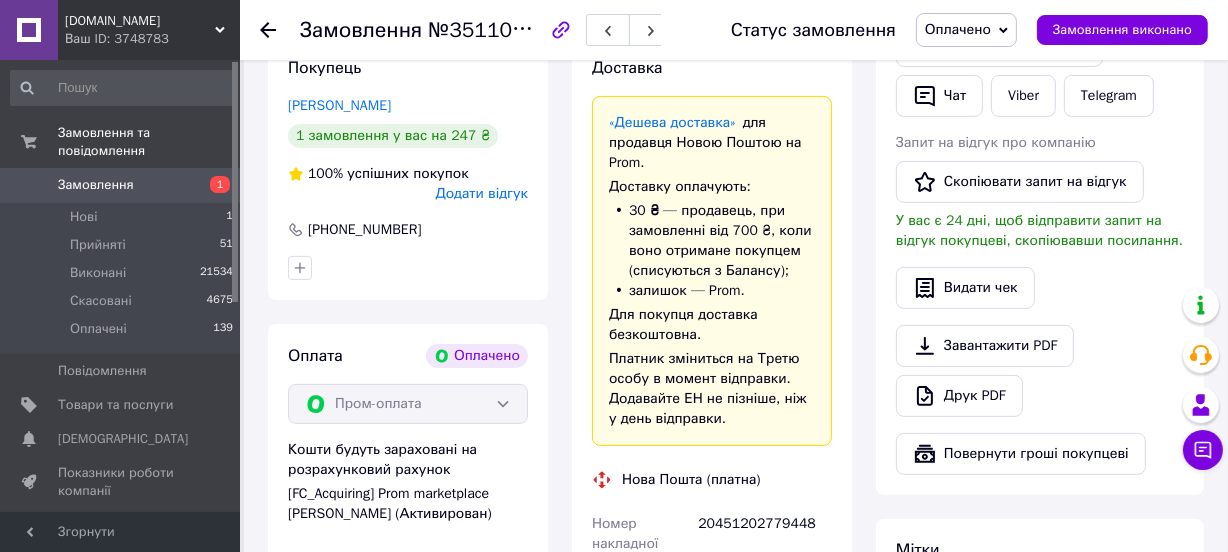 click on "Замовлення" at bounding box center (96, 185) 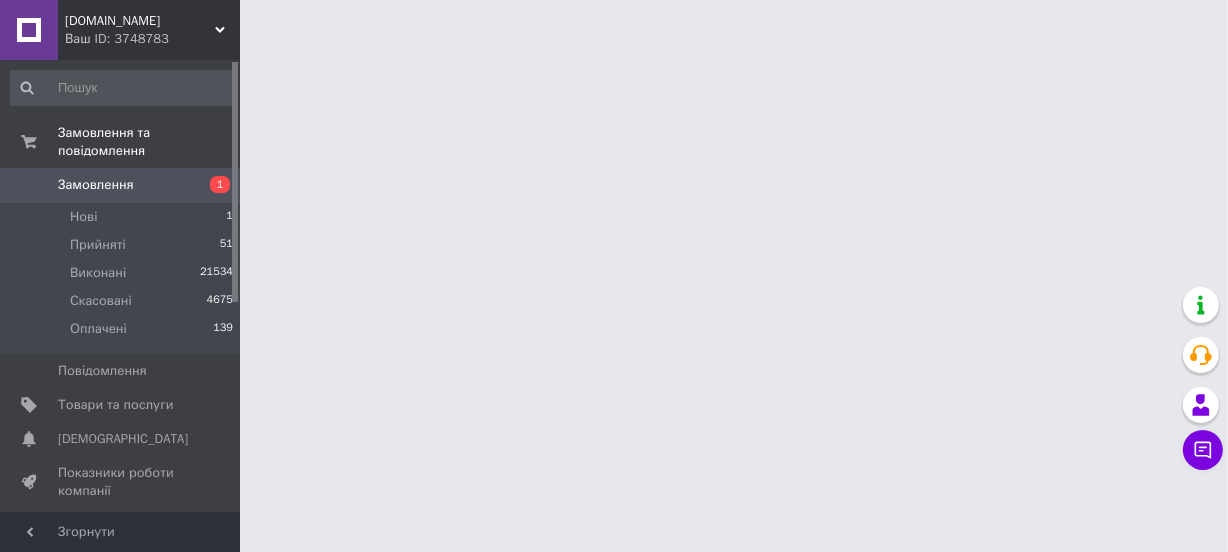 scroll, scrollTop: 0, scrollLeft: 0, axis: both 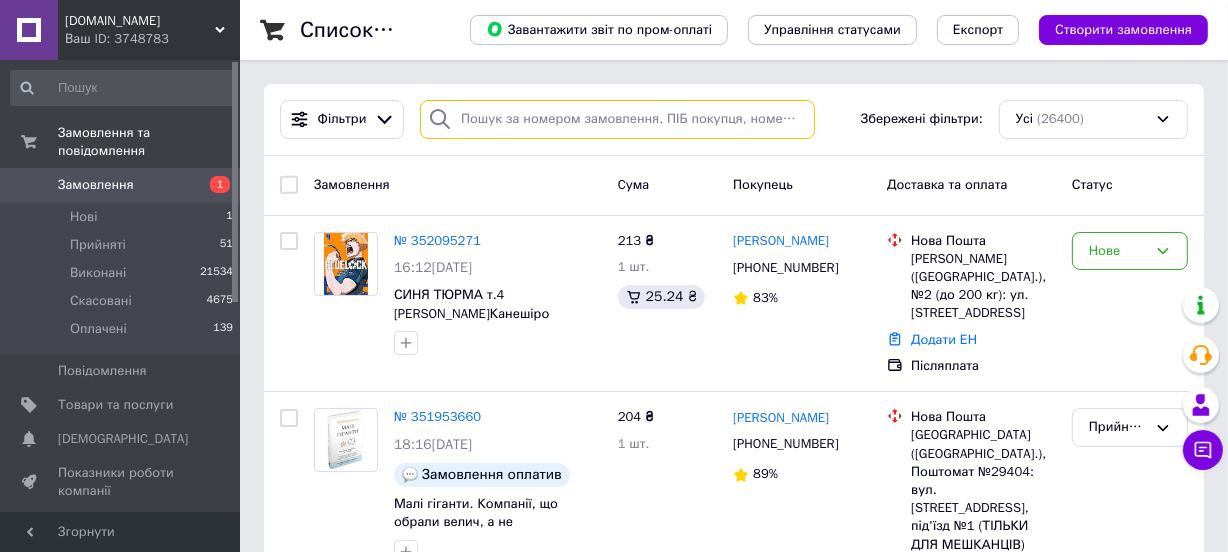 click at bounding box center (617, 119) 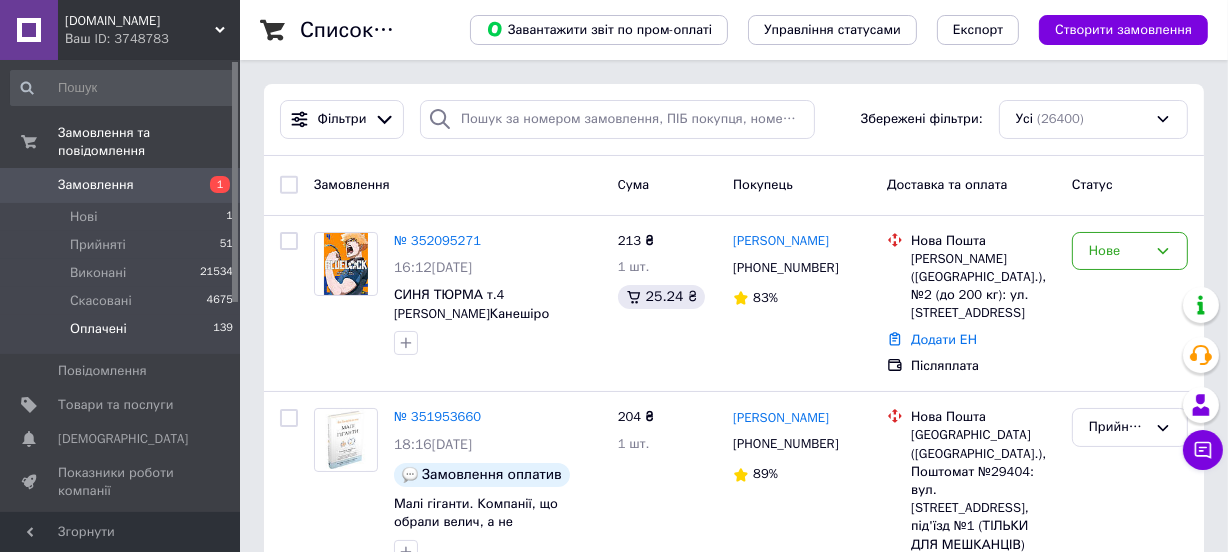 click on "Оплачені" at bounding box center (98, 329) 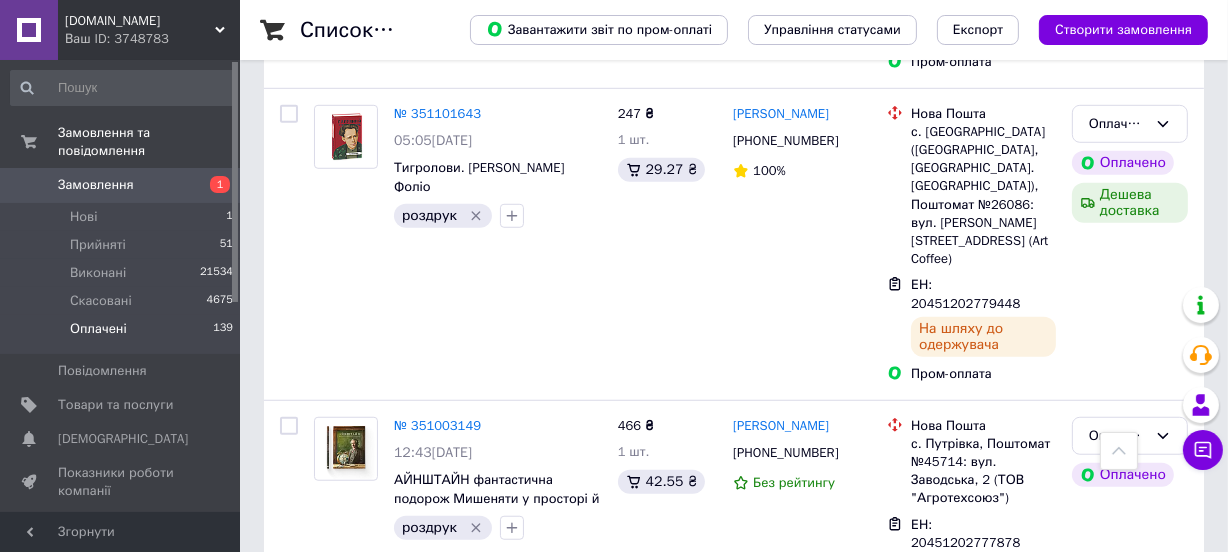 scroll, scrollTop: 1272, scrollLeft: 0, axis: vertical 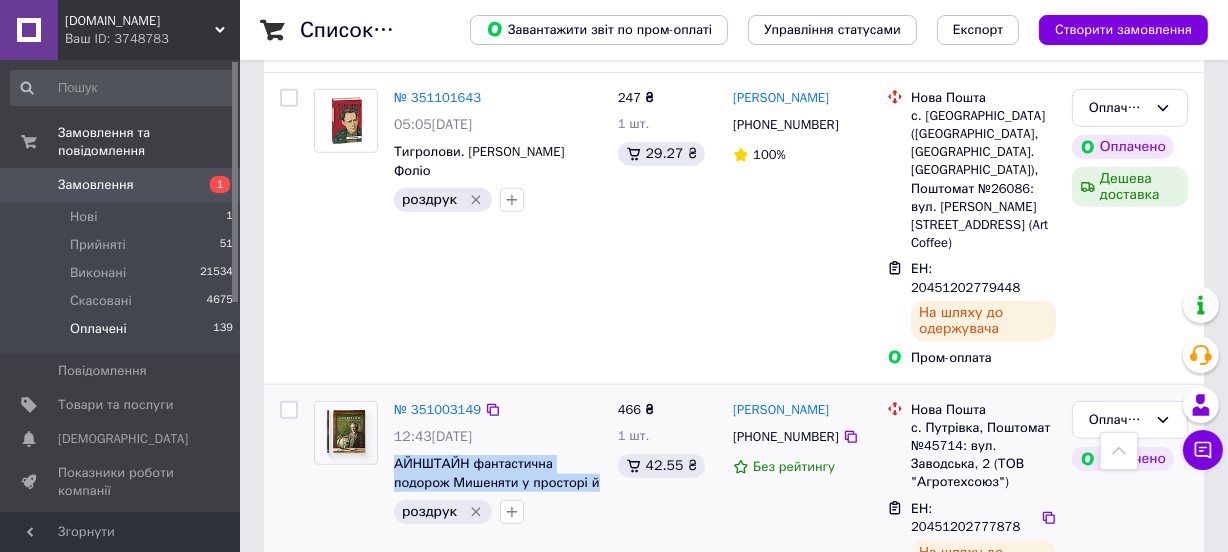 drag, startPoint x: 389, startPoint y: 277, endPoint x: 598, endPoint y: 296, distance: 209.86186 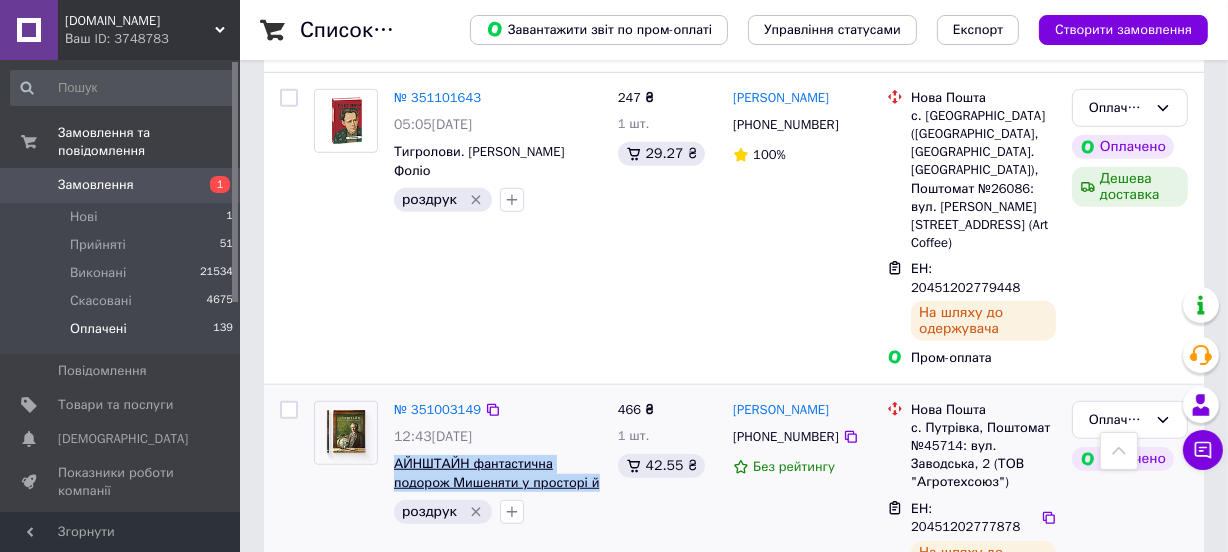 copy on "АЙНШТАЙН фантастична подорож Мишеняти у просторі й" 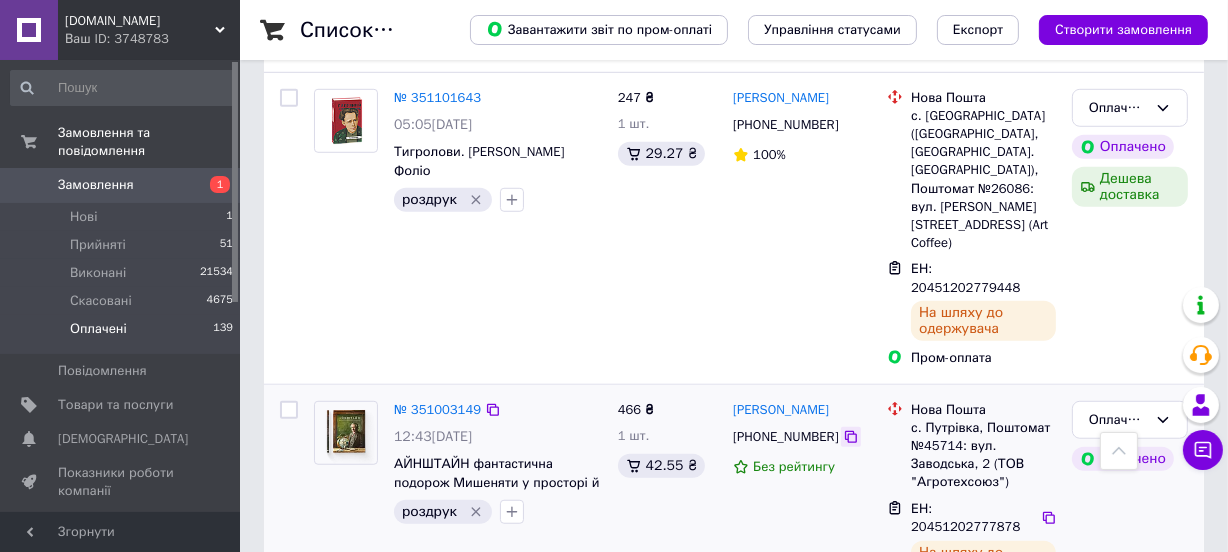 click 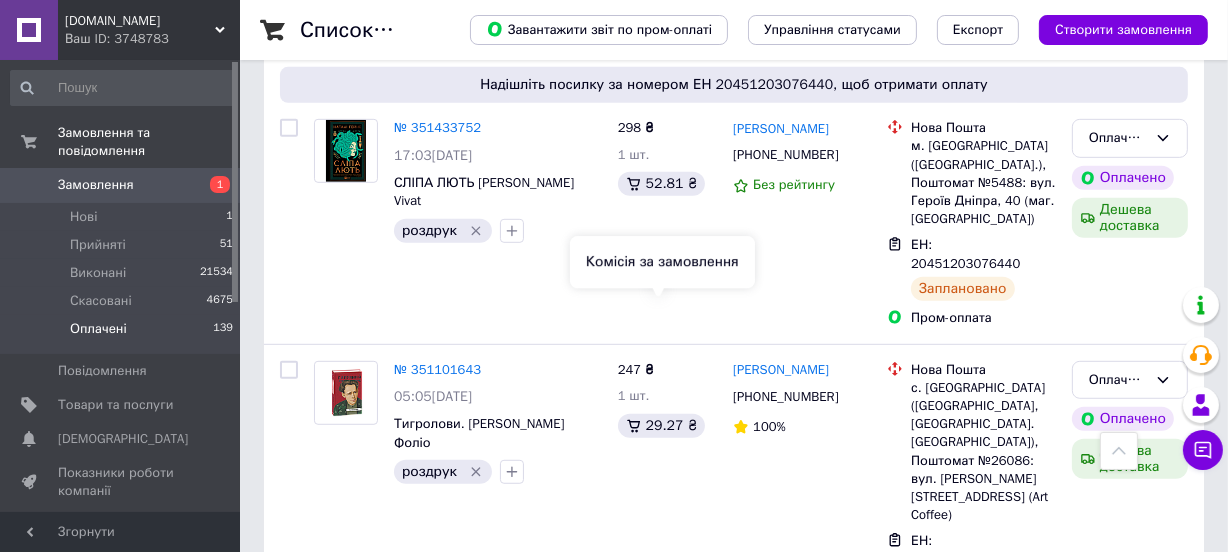 scroll, scrollTop: 1090, scrollLeft: 0, axis: vertical 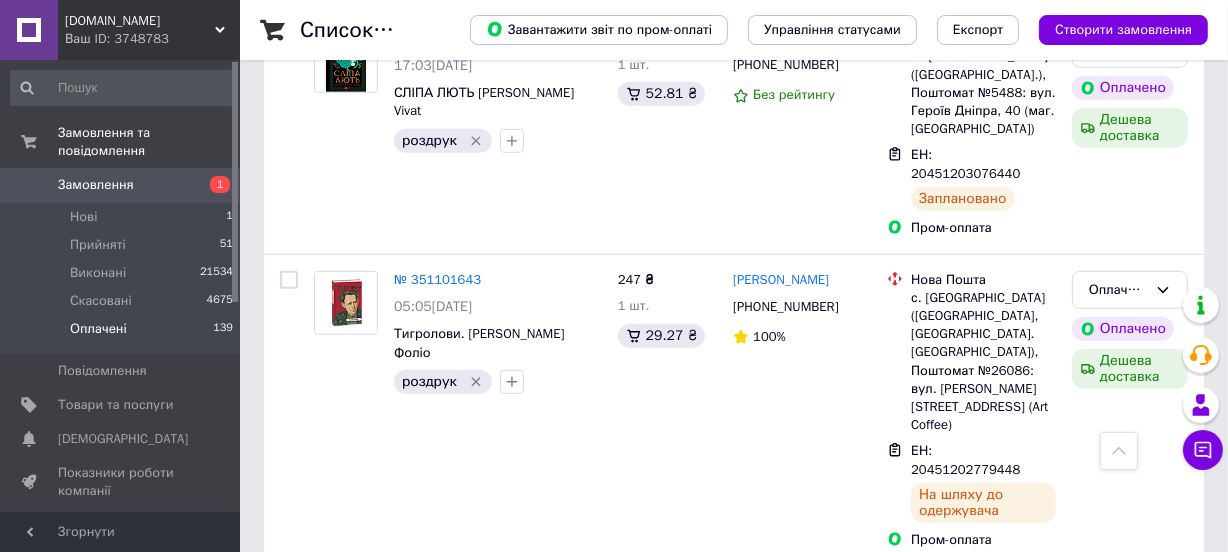 click on "Оплачені" at bounding box center [98, 329] 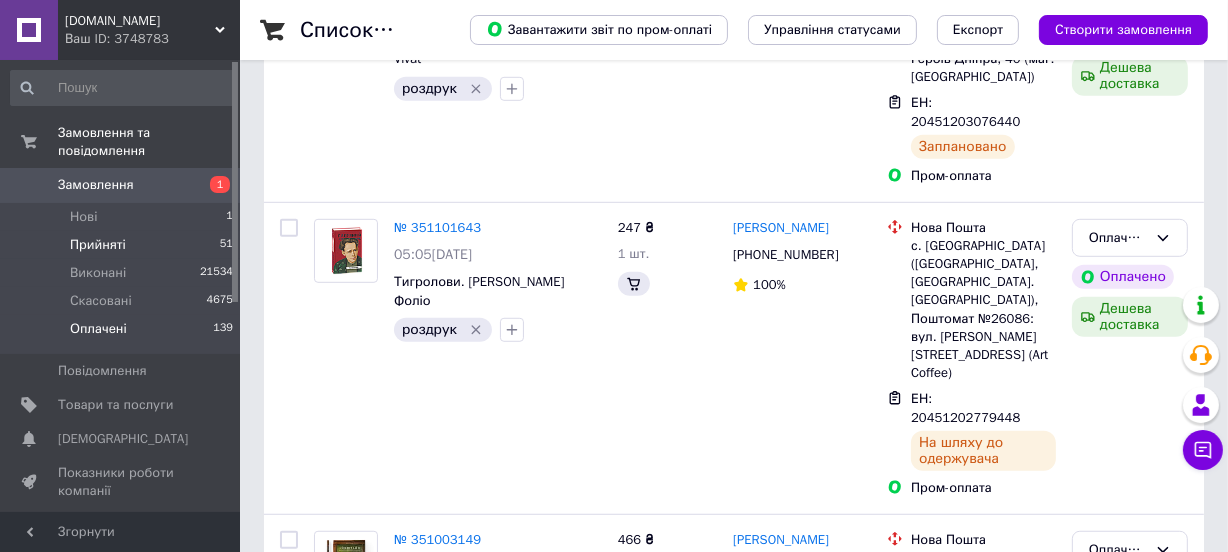 scroll, scrollTop: 0, scrollLeft: 0, axis: both 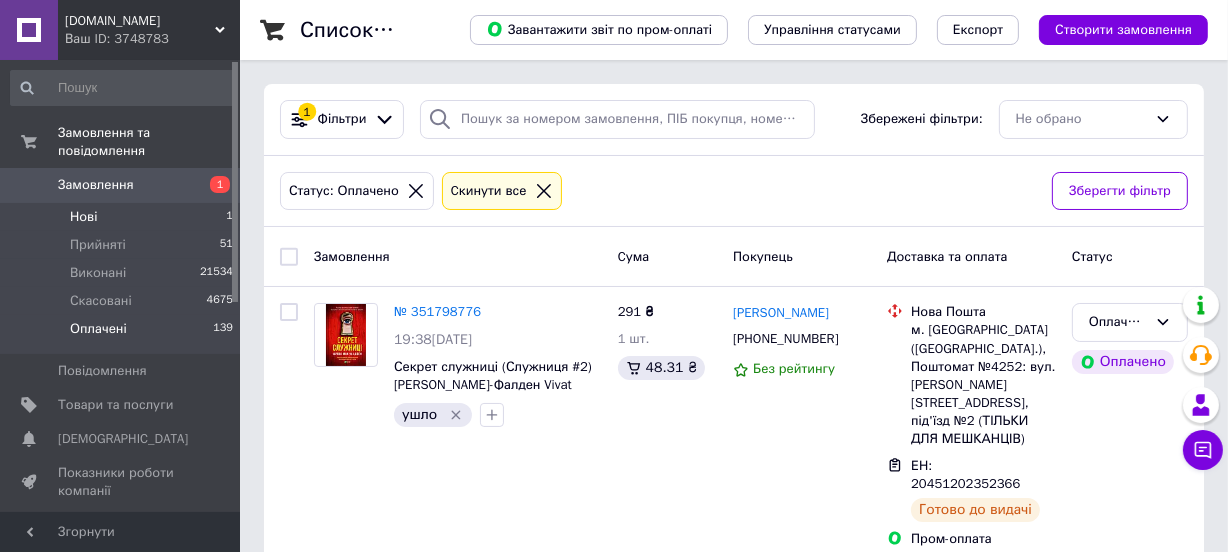 click on "Нові 1" at bounding box center [122, 217] 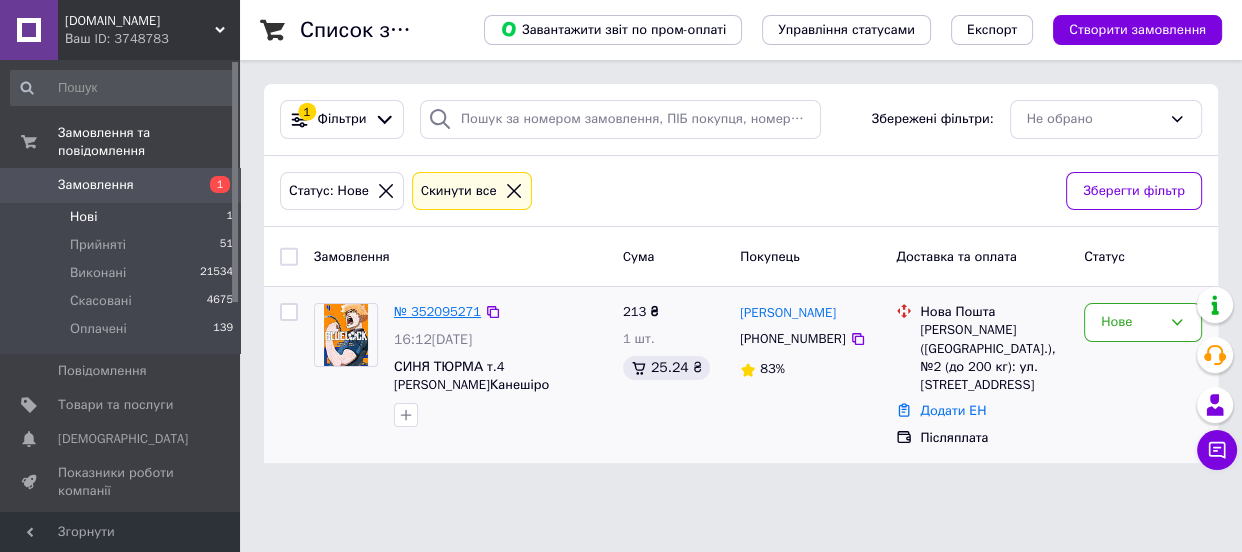 click on "№ 352095271" at bounding box center (437, 311) 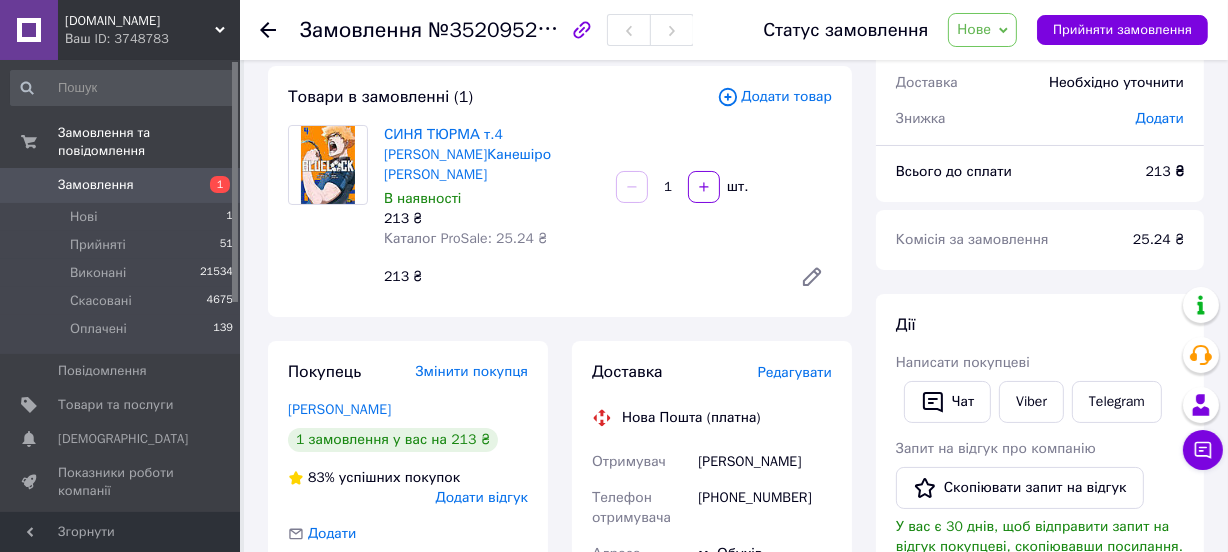 scroll, scrollTop: 90, scrollLeft: 0, axis: vertical 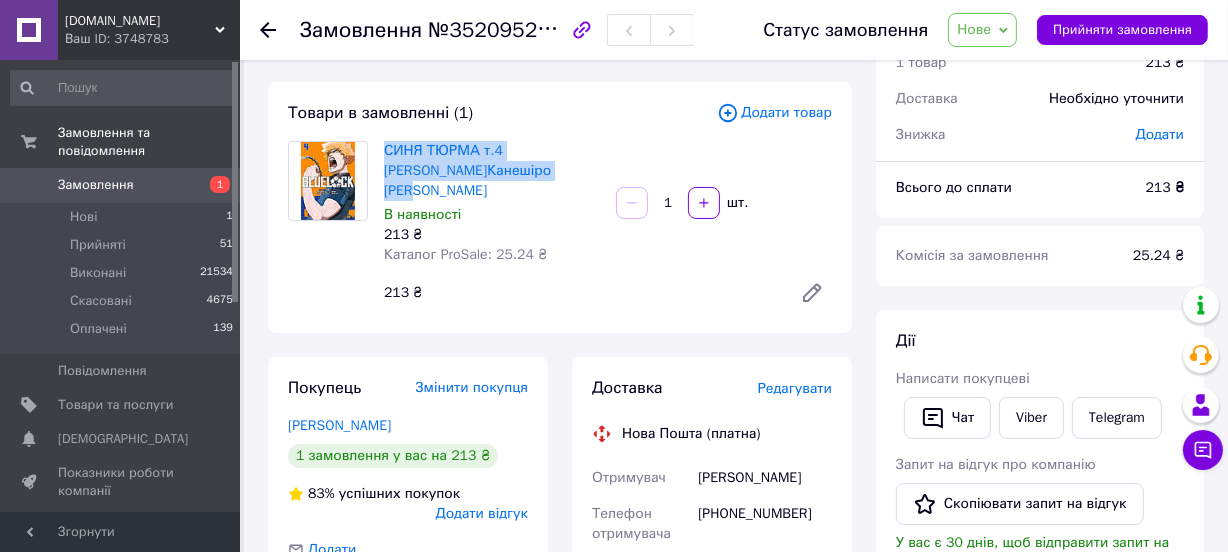 drag, startPoint x: 381, startPoint y: 144, endPoint x: 545, endPoint y: 168, distance: 165.7468 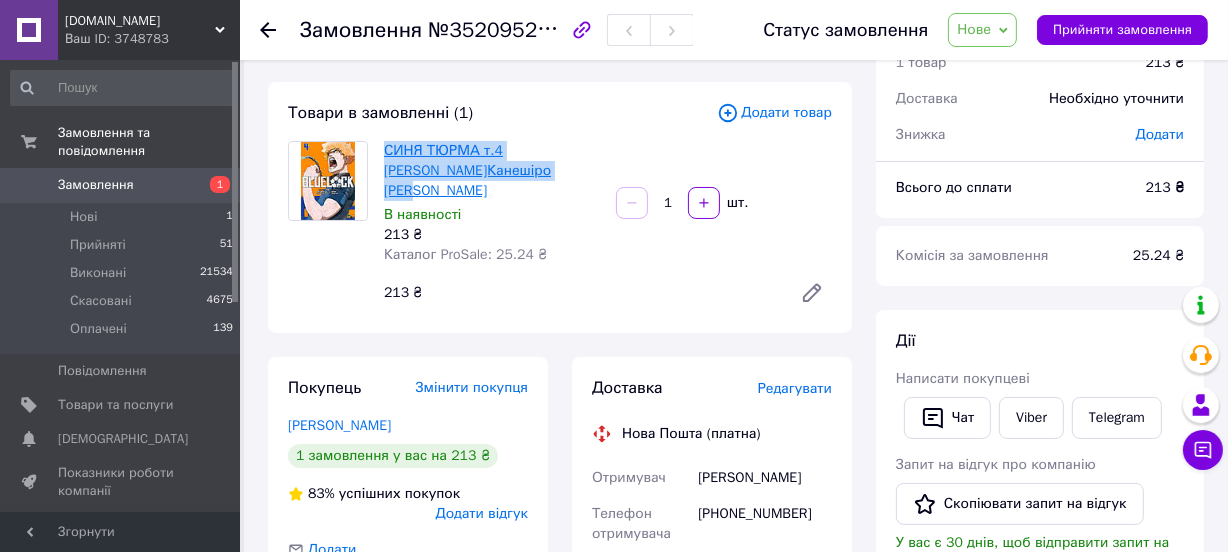 copy on "СИНЯ ТЮРМА т.4 манґа М.Канешіро Наша Ідея" 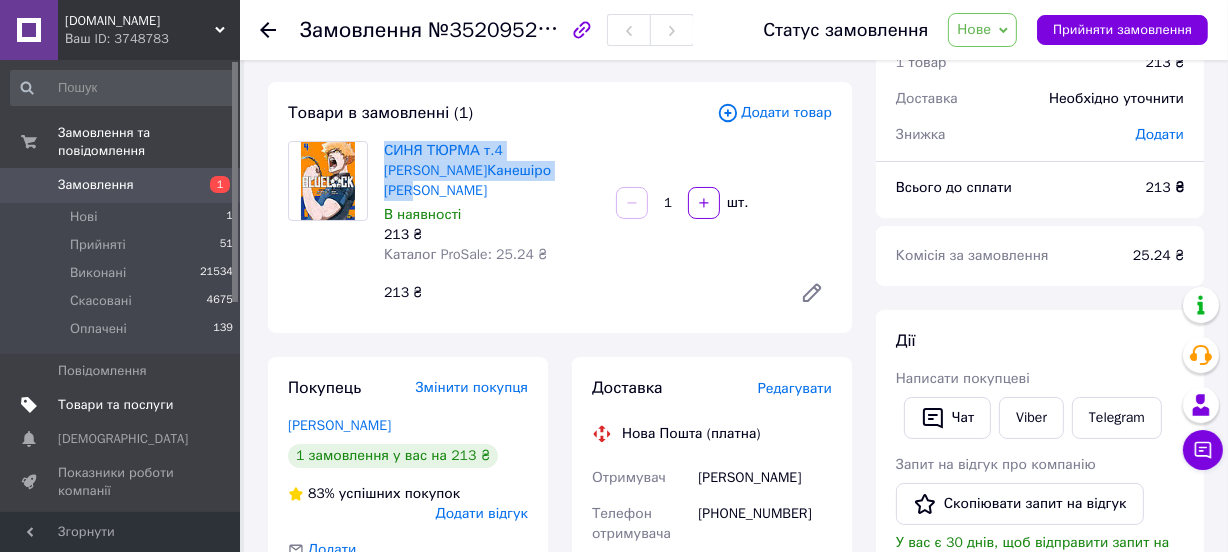 click on "Товари та послуги" at bounding box center (115, 405) 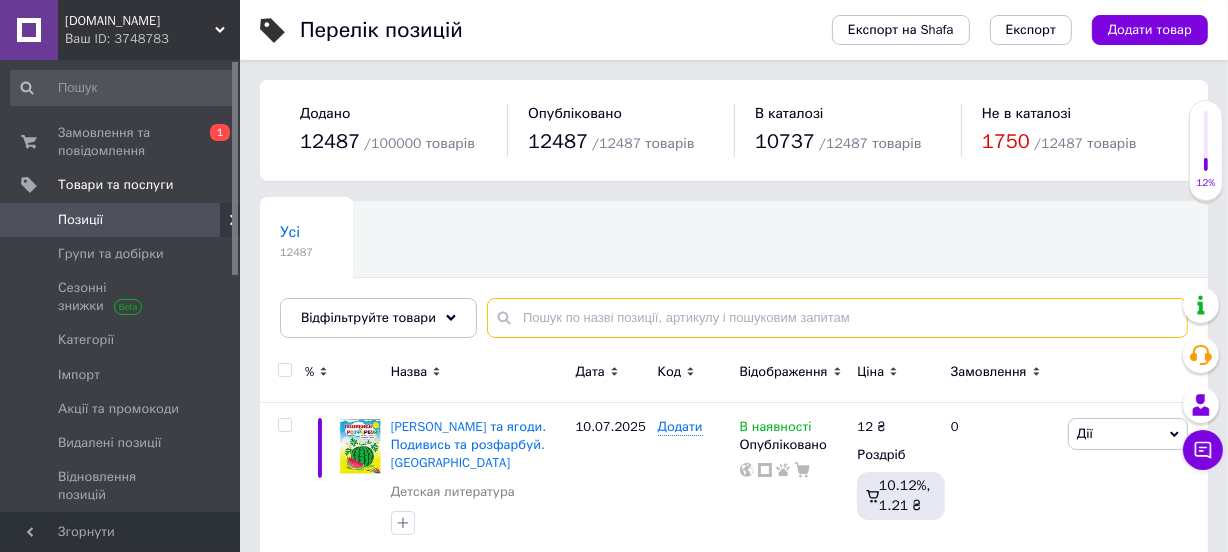 click at bounding box center (837, 318) 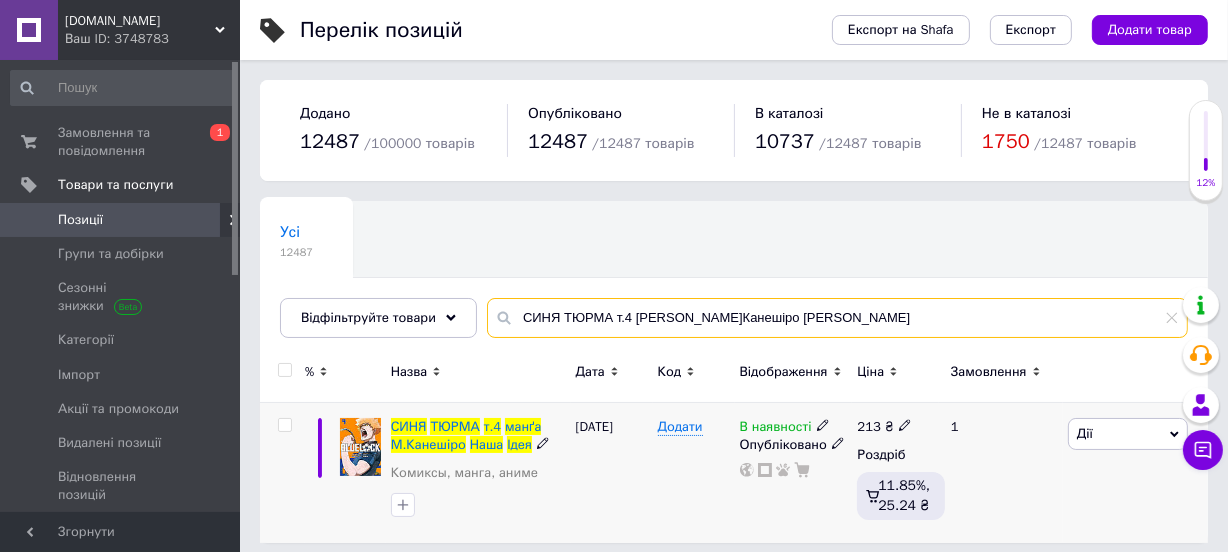 type on "СИНЯ ТЮРМА т.4 манґа М.Канешіро Наша Ідея" 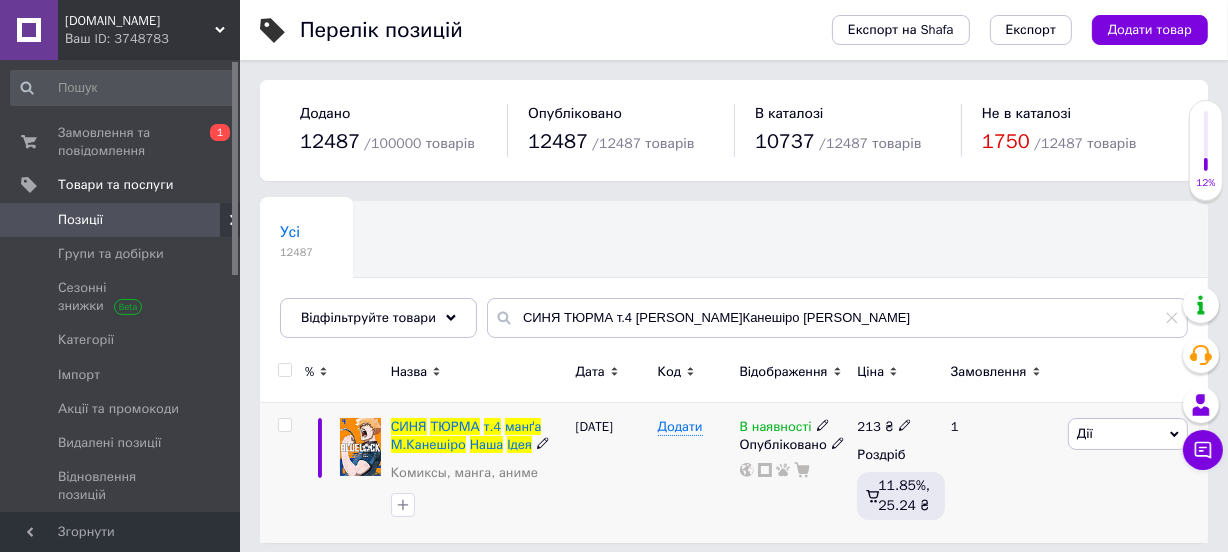 click 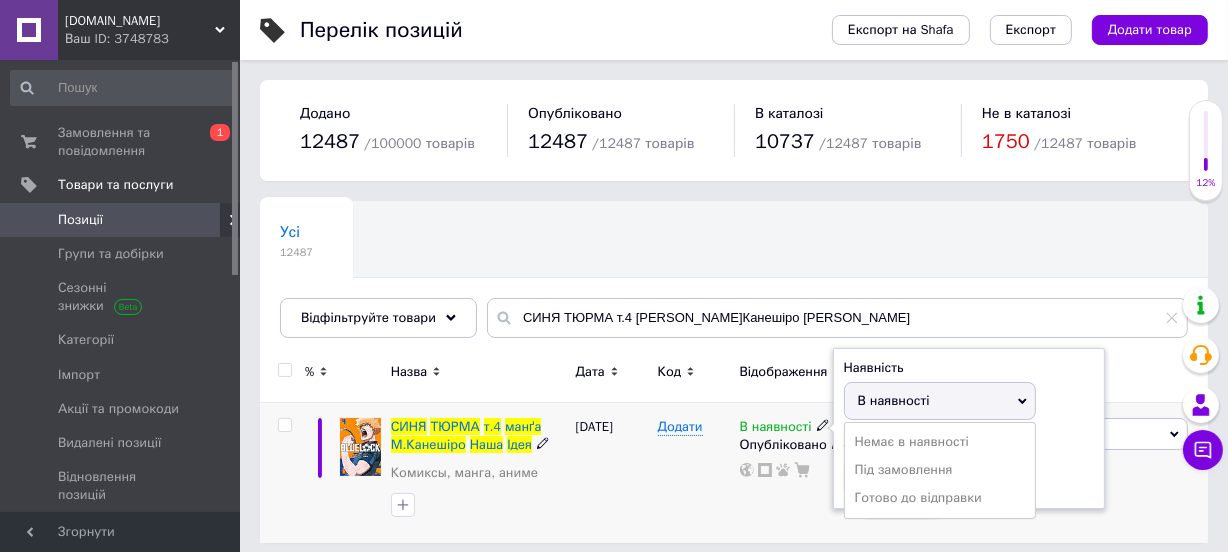 drag, startPoint x: 882, startPoint y: 442, endPoint x: 751, endPoint y: 447, distance: 131.09538 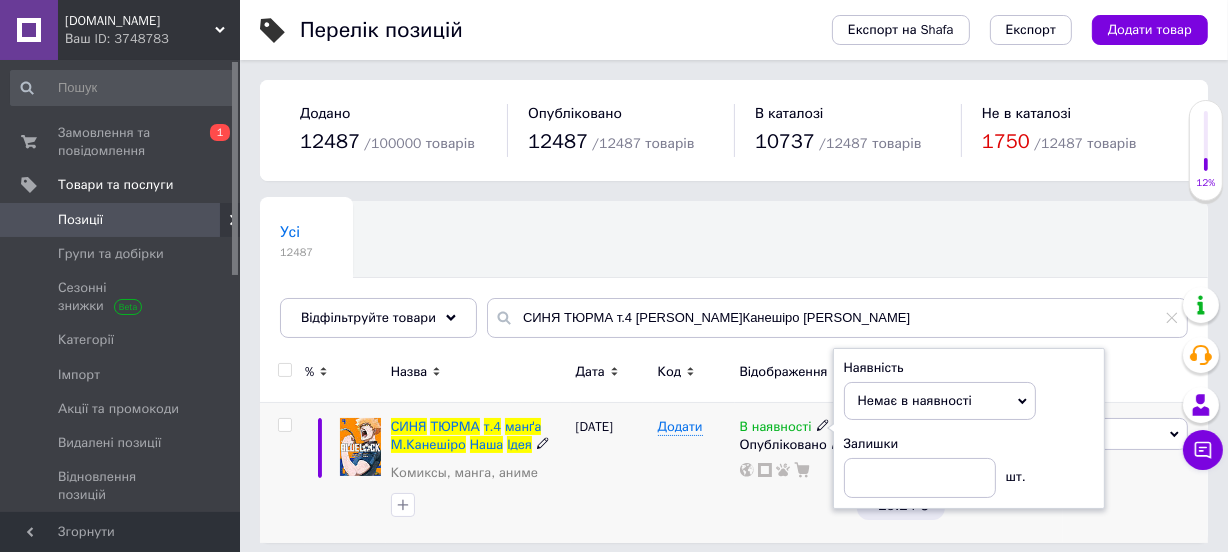 click on "Додати" at bounding box center [694, 473] 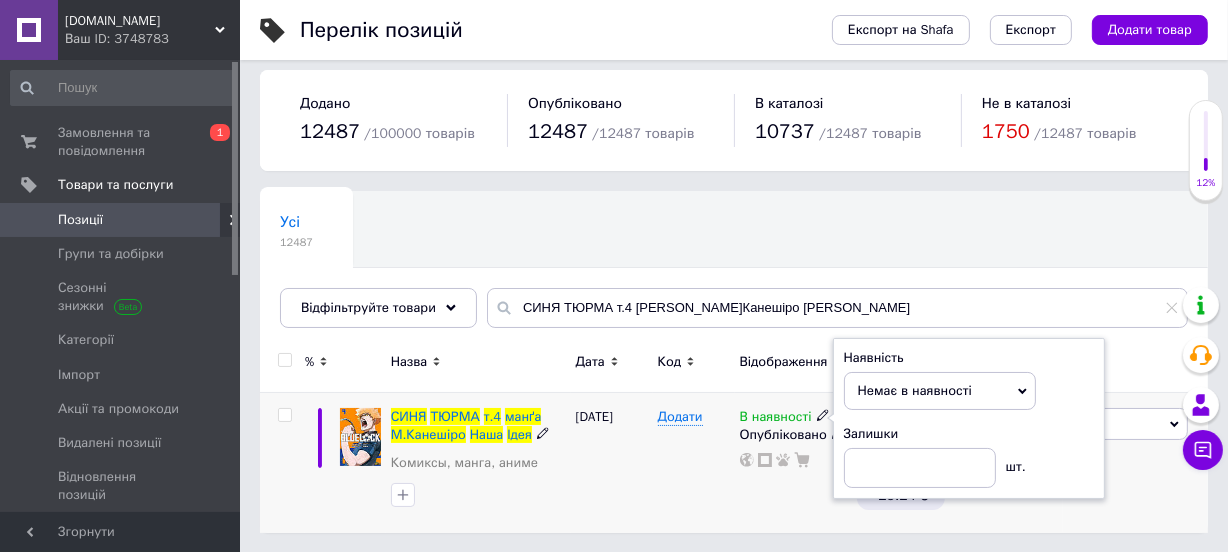 scroll, scrollTop: 10, scrollLeft: 0, axis: vertical 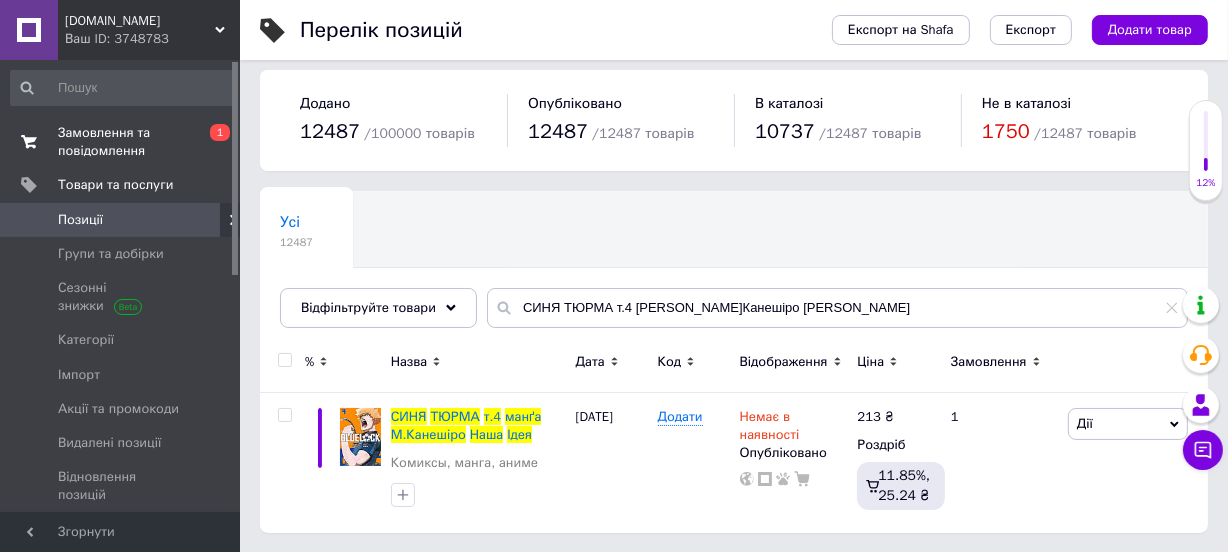 click on "Замовлення та повідомлення" at bounding box center (121, 142) 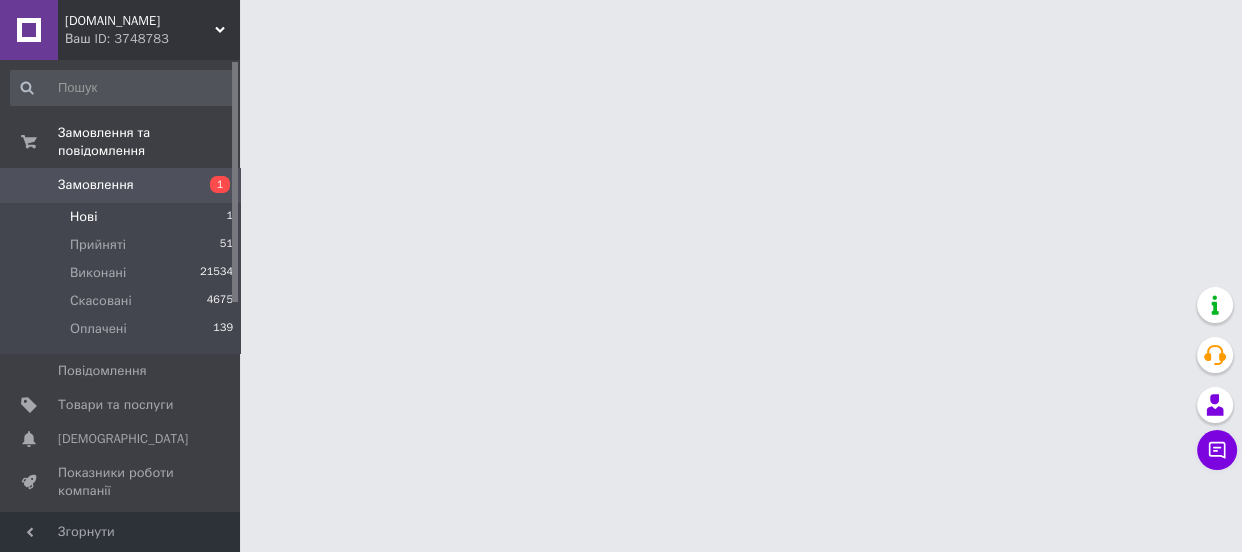 click on "Нові 1" at bounding box center (122, 217) 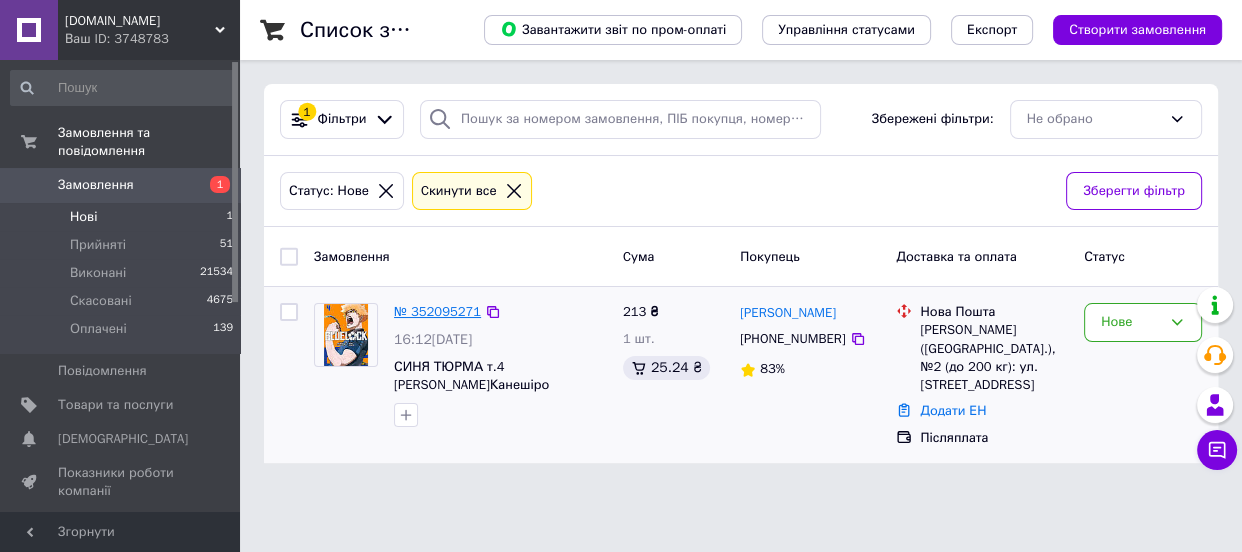 click on "№ 352095271" at bounding box center (437, 311) 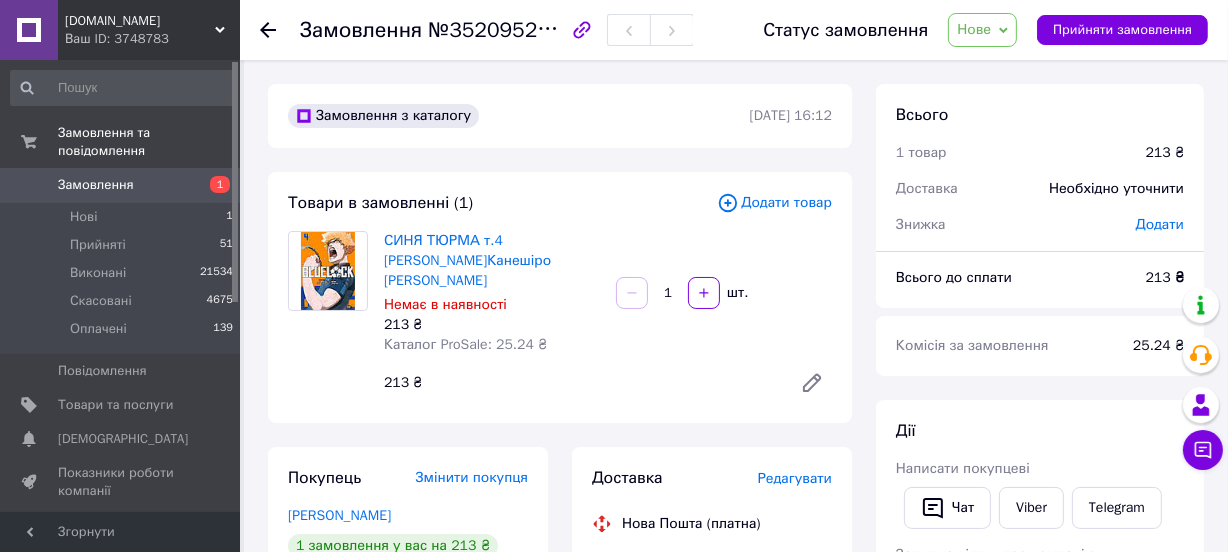 click on "СИНЯ ТЮРМА т.4 манґа М.Канешіро Наша Ідея Немає в наявності 213 ₴ Каталог ProSale: 25.24 ₴  1   шт. 213 ₴" at bounding box center [608, 317] 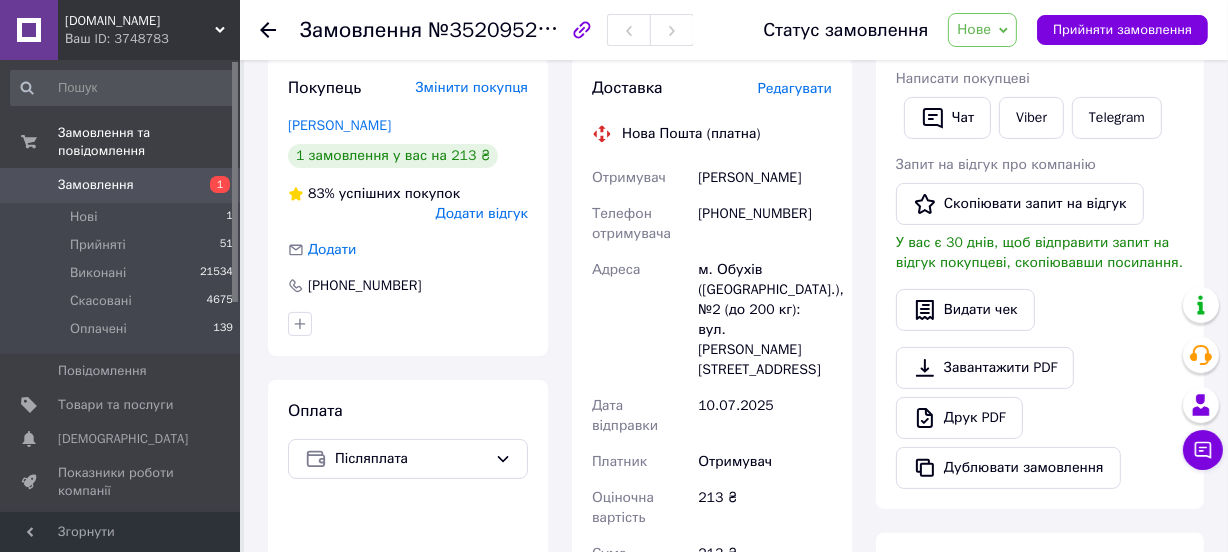 scroll, scrollTop: 363, scrollLeft: 0, axis: vertical 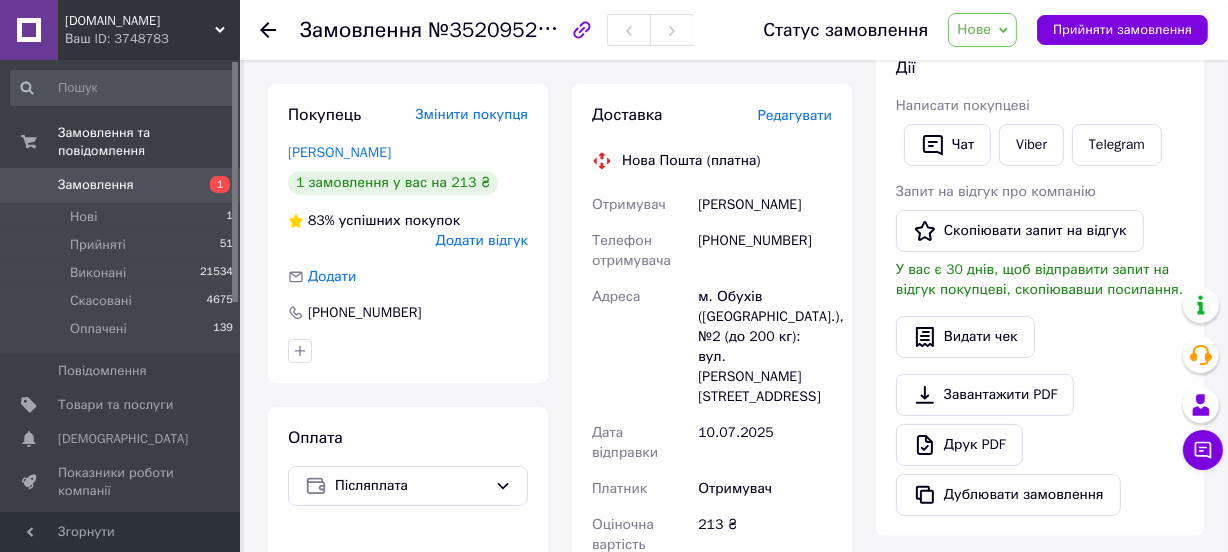 click on "Нове" at bounding box center (982, 30) 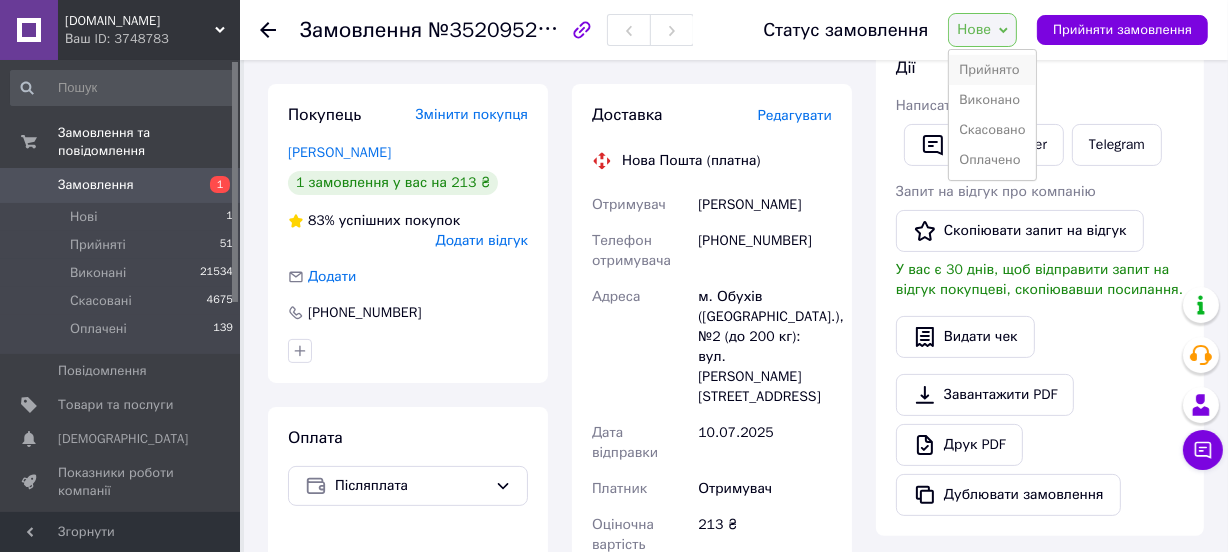 click on "Прийнято" at bounding box center (992, 70) 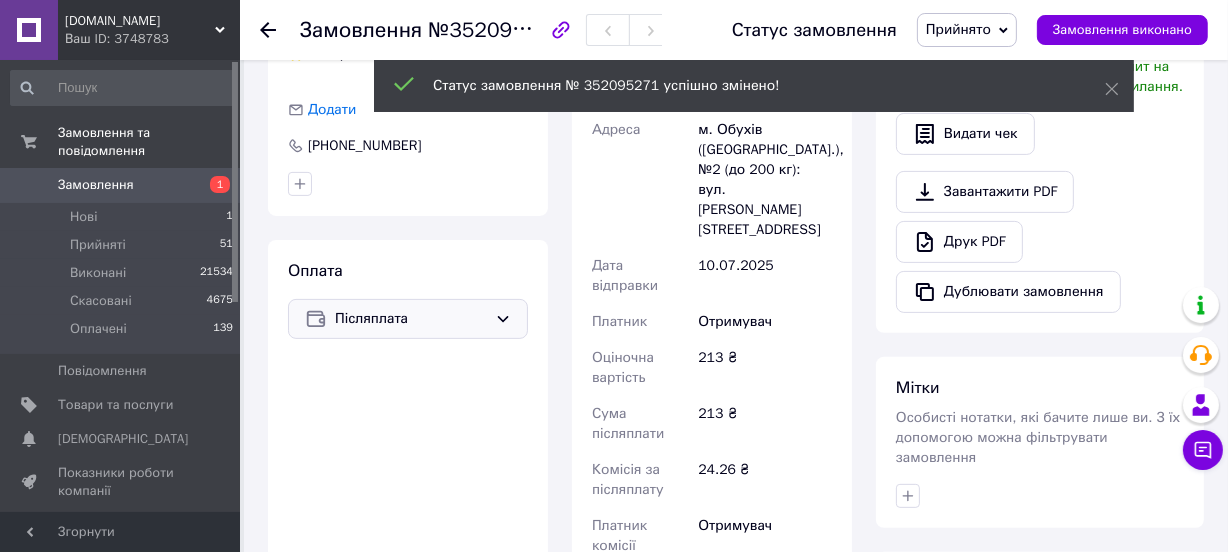 scroll, scrollTop: 545, scrollLeft: 0, axis: vertical 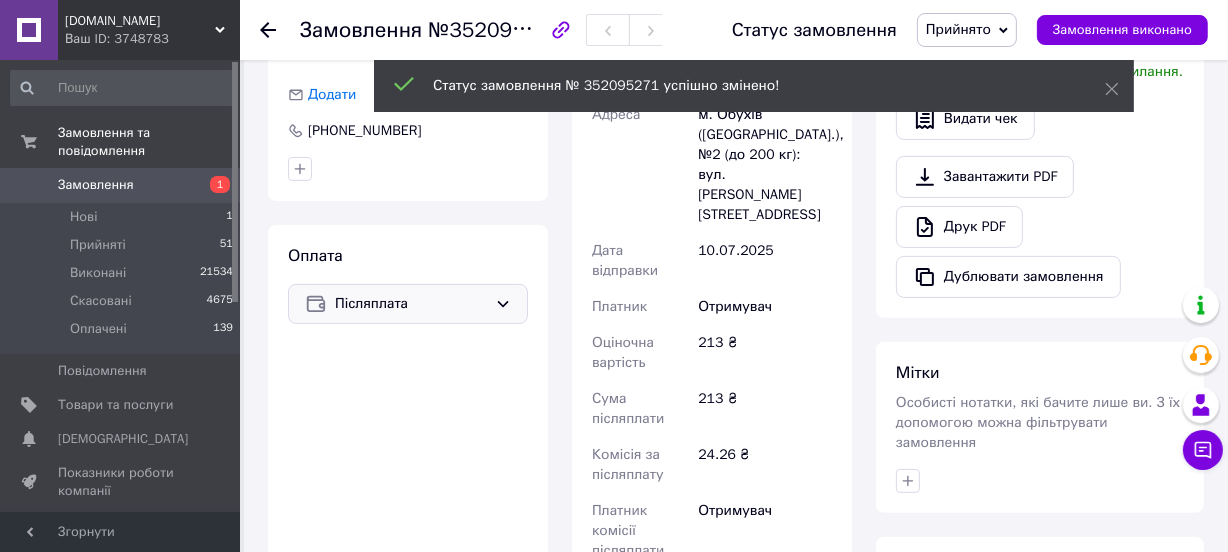 click on "Післяплата" at bounding box center (411, 304) 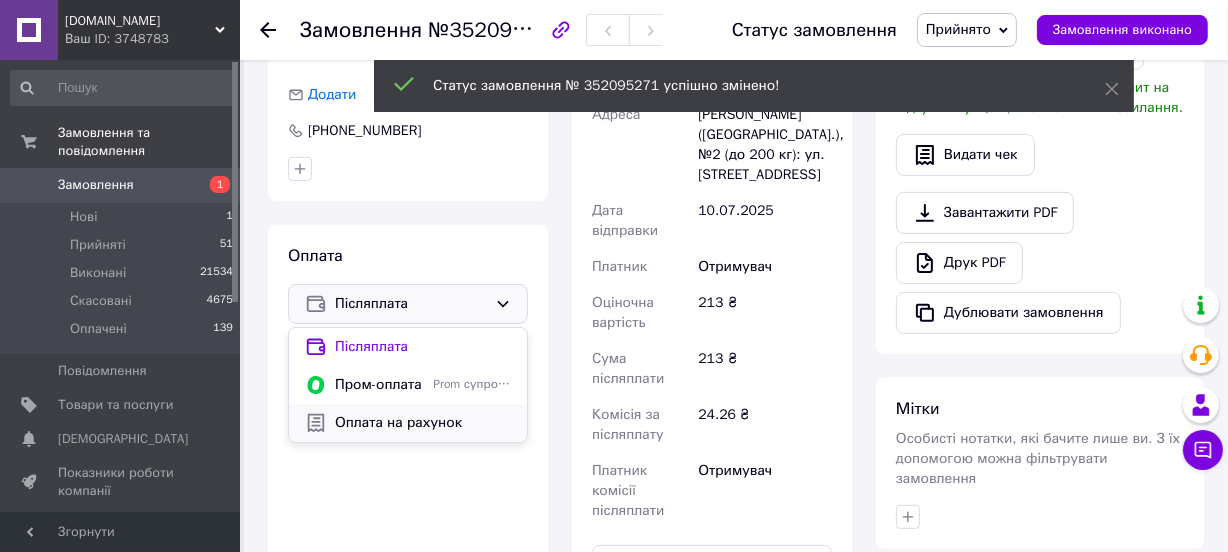 click on "Оплата на рахунок" at bounding box center [423, 423] 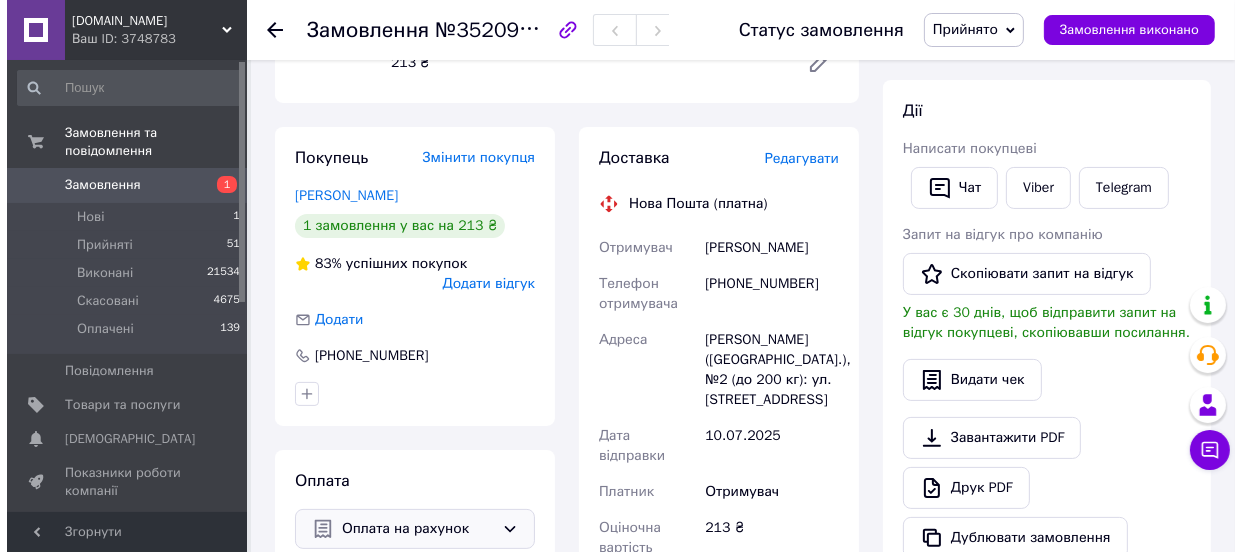 scroll, scrollTop: 90, scrollLeft: 0, axis: vertical 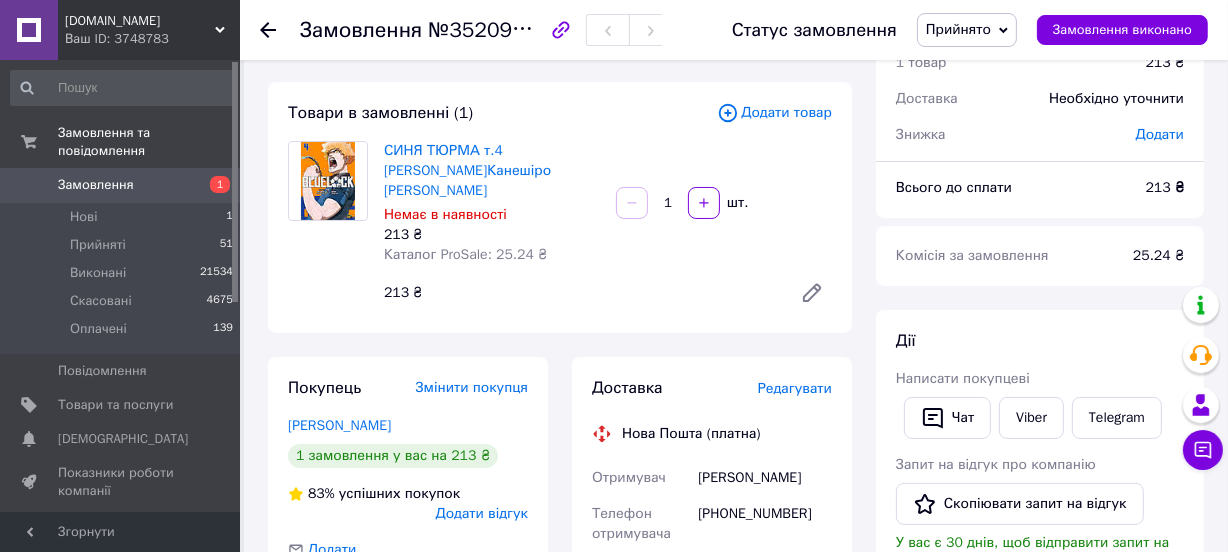 click on "Додати товар" at bounding box center [774, 113] 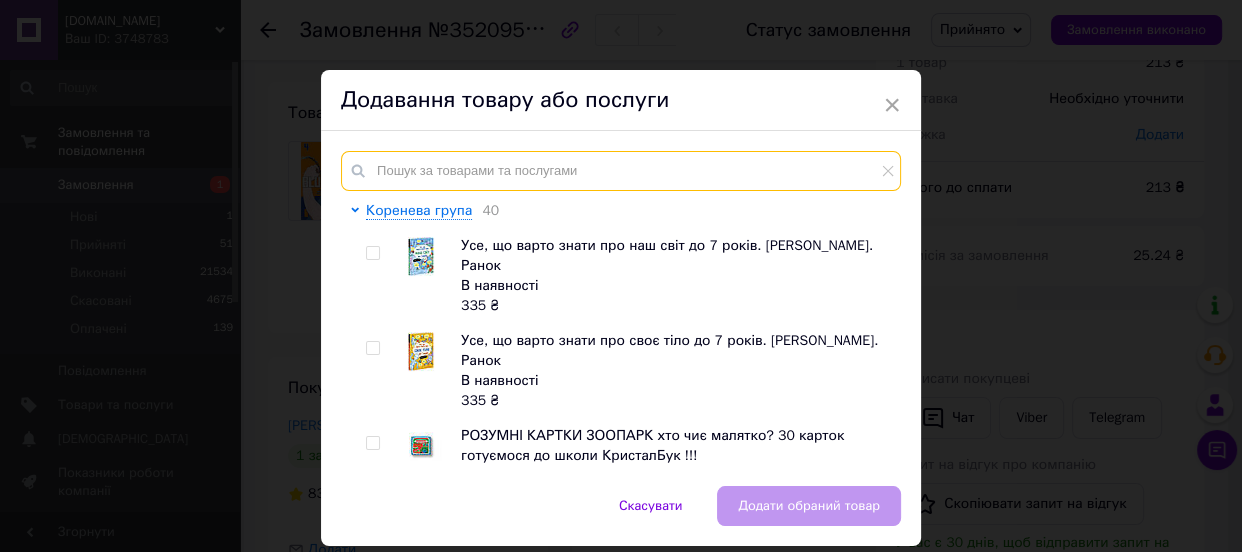 click at bounding box center [621, 171] 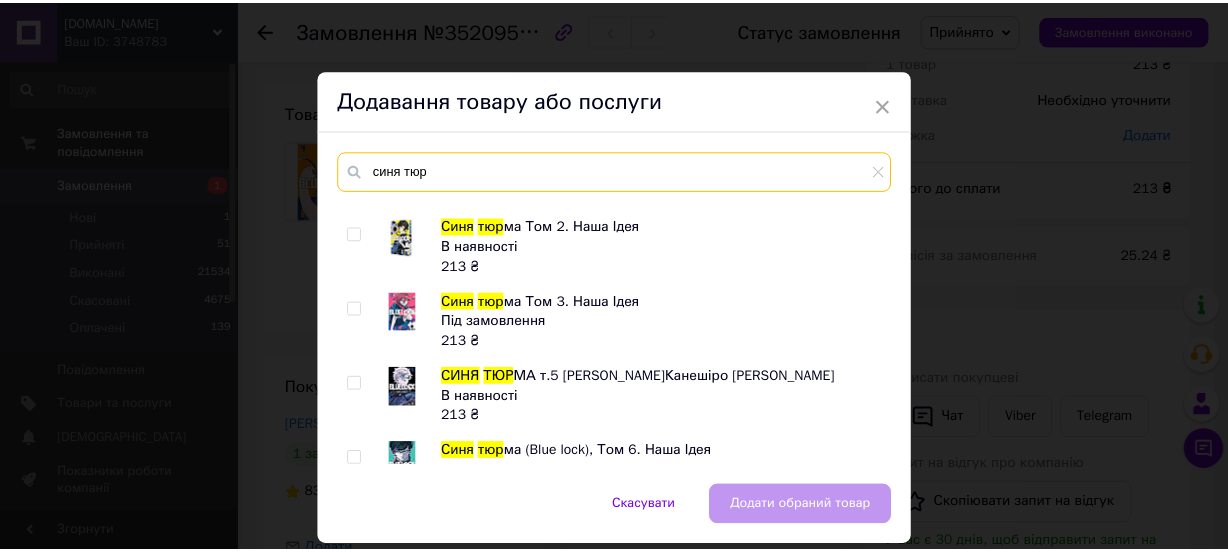 scroll, scrollTop: 90, scrollLeft: 0, axis: vertical 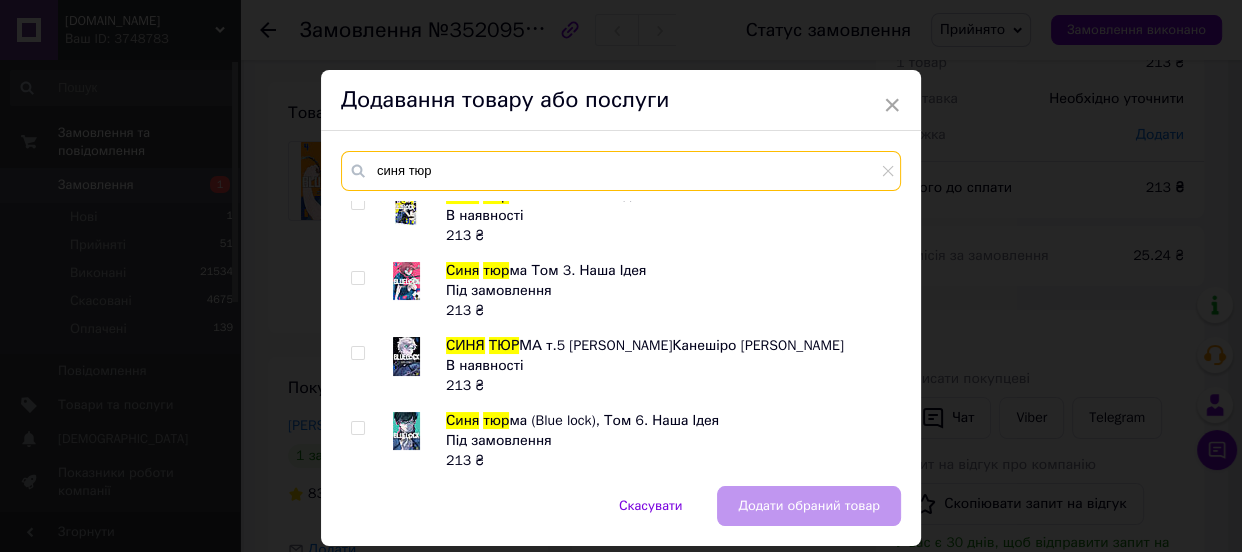 type on "синя тюр" 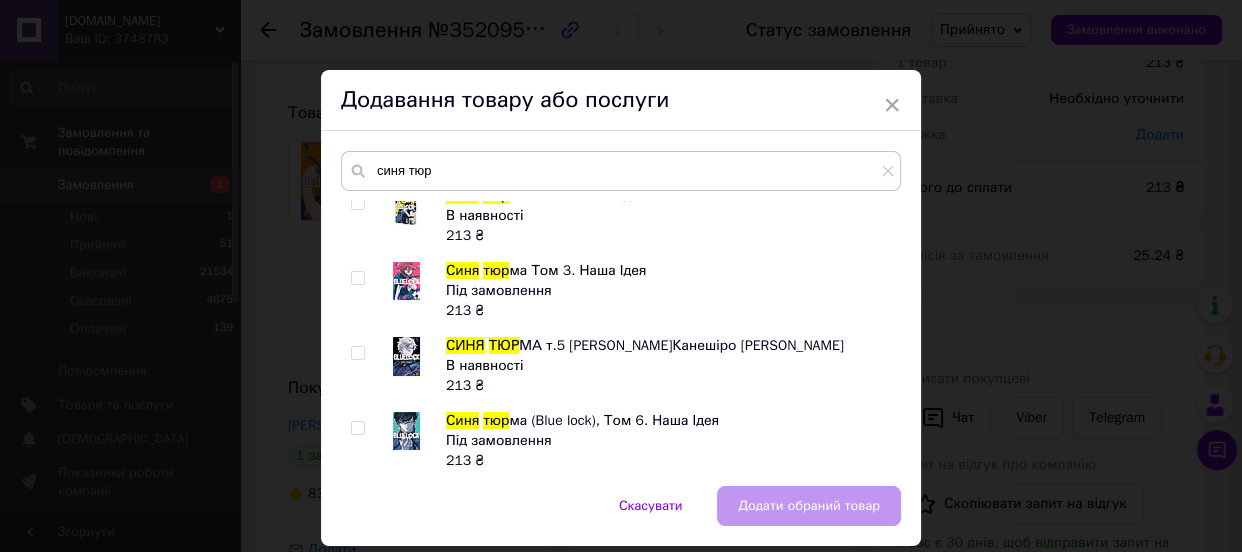 click at bounding box center (357, 353) 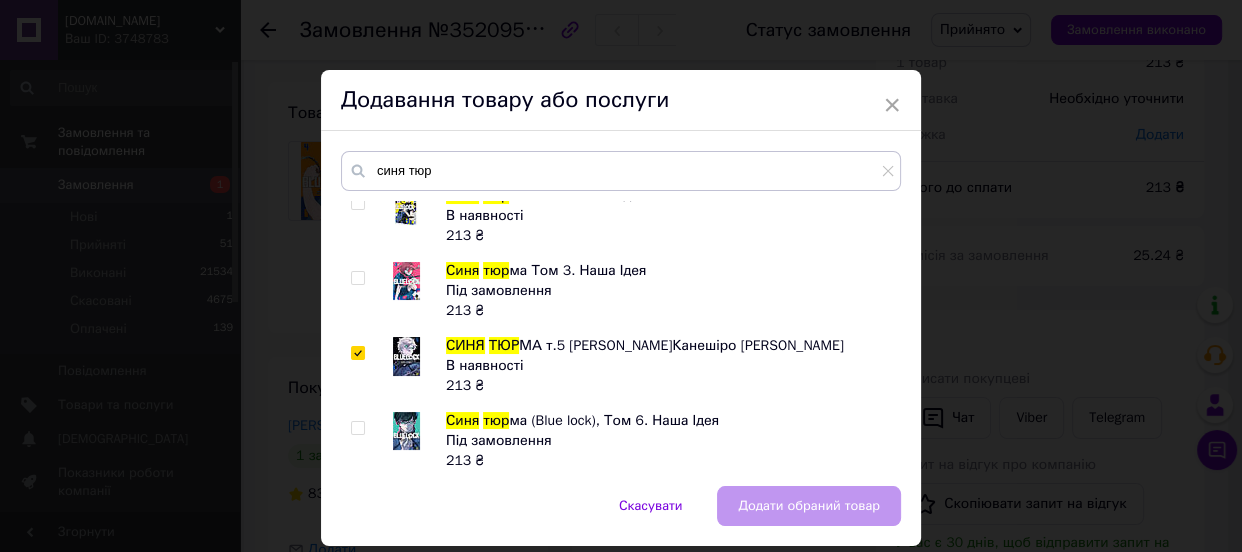checkbox on "true" 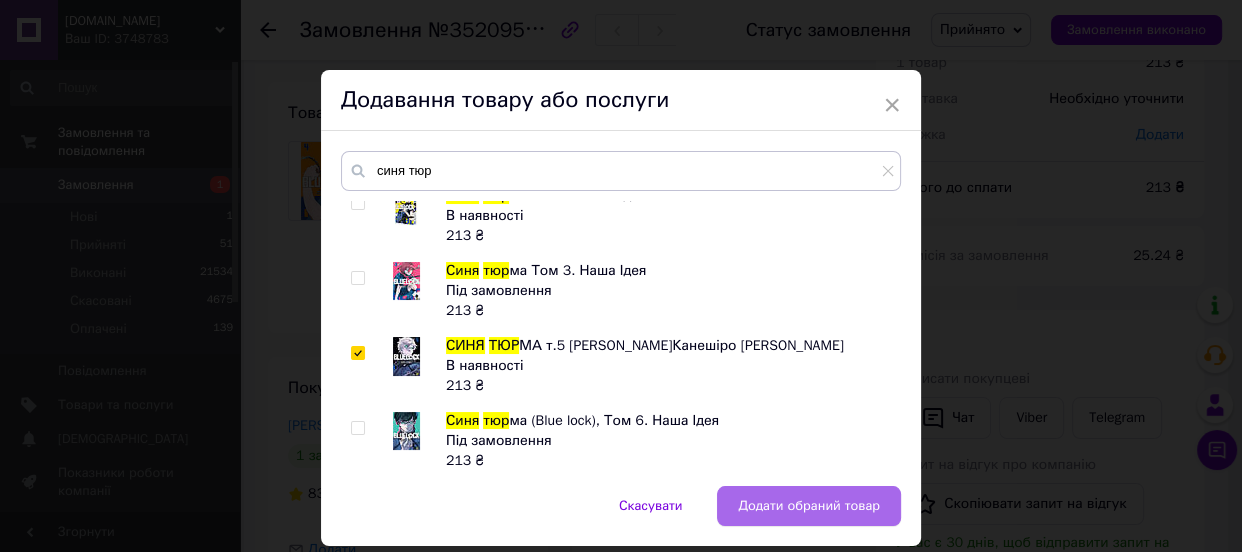 click on "Додати обраний товар" at bounding box center (809, 506) 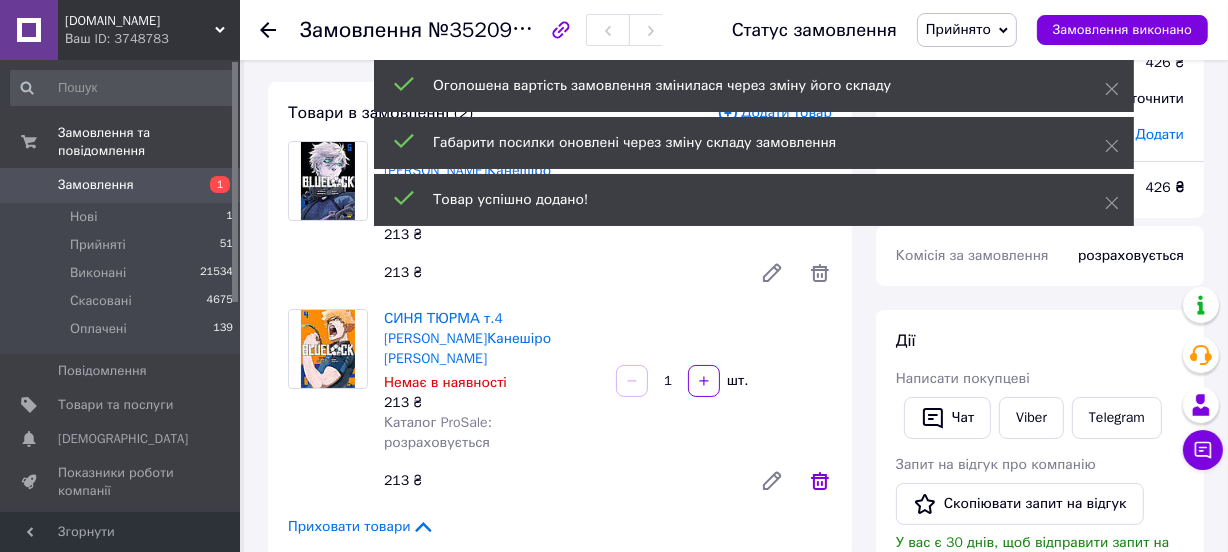 click 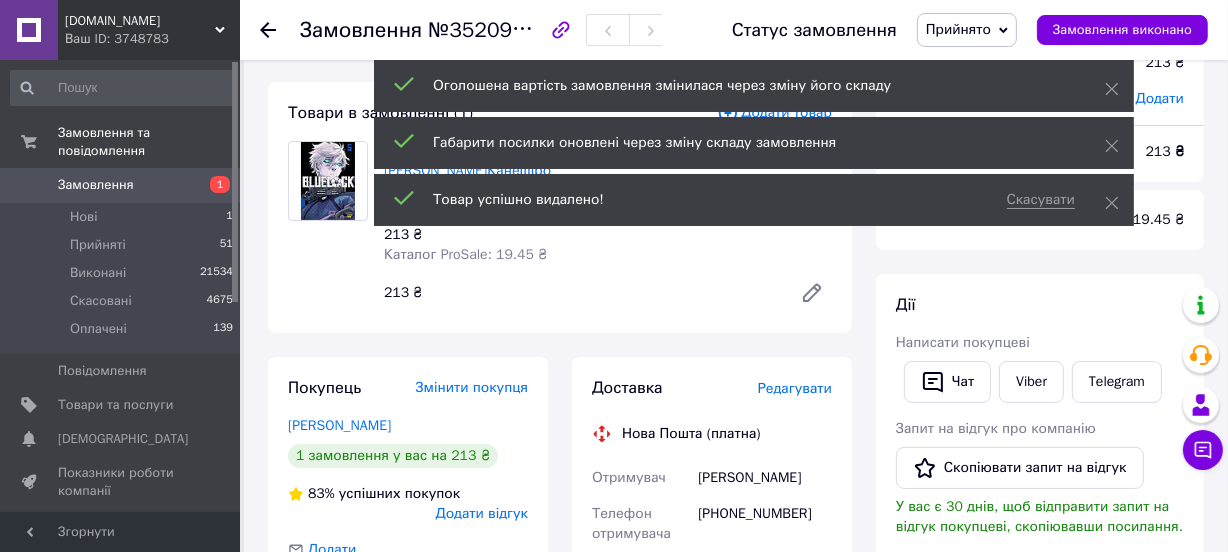 click on "213 ₴" at bounding box center [580, 293] 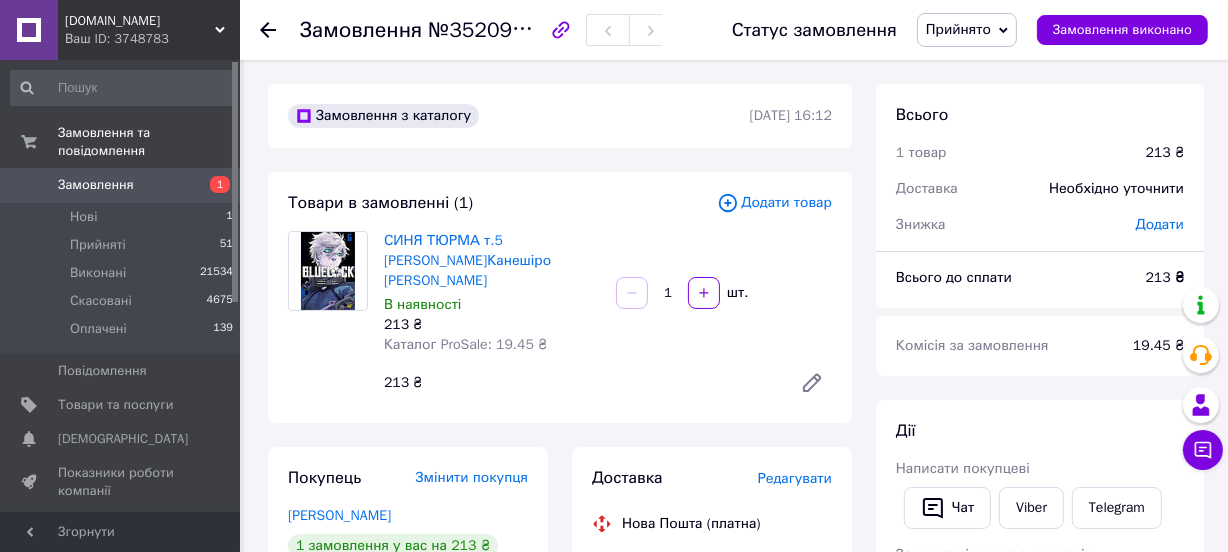 scroll, scrollTop: 545, scrollLeft: 0, axis: vertical 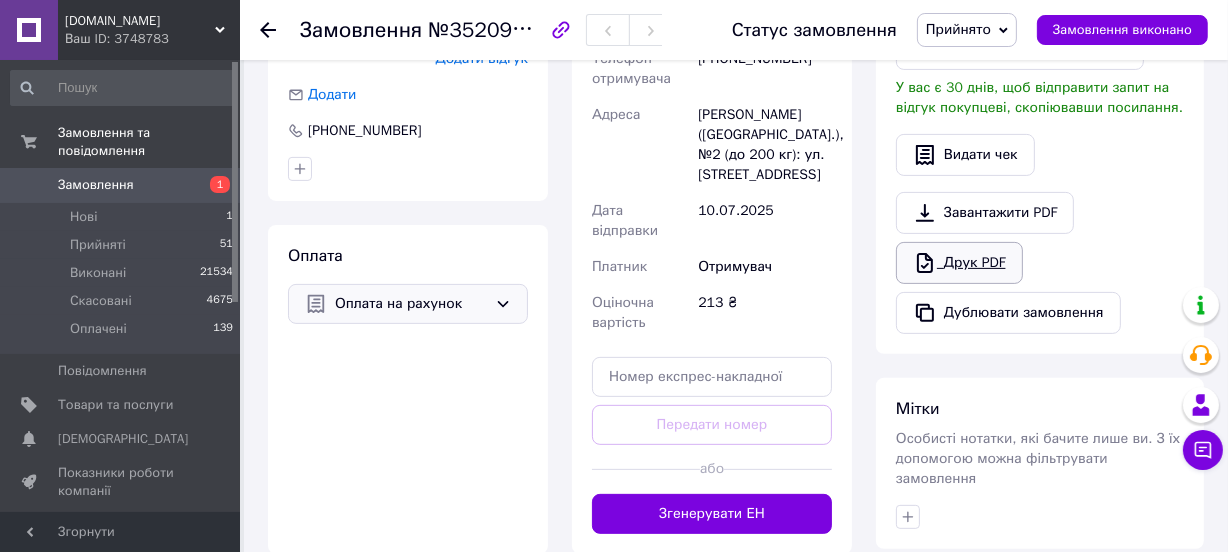click on "Друк PDF" at bounding box center (959, 263) 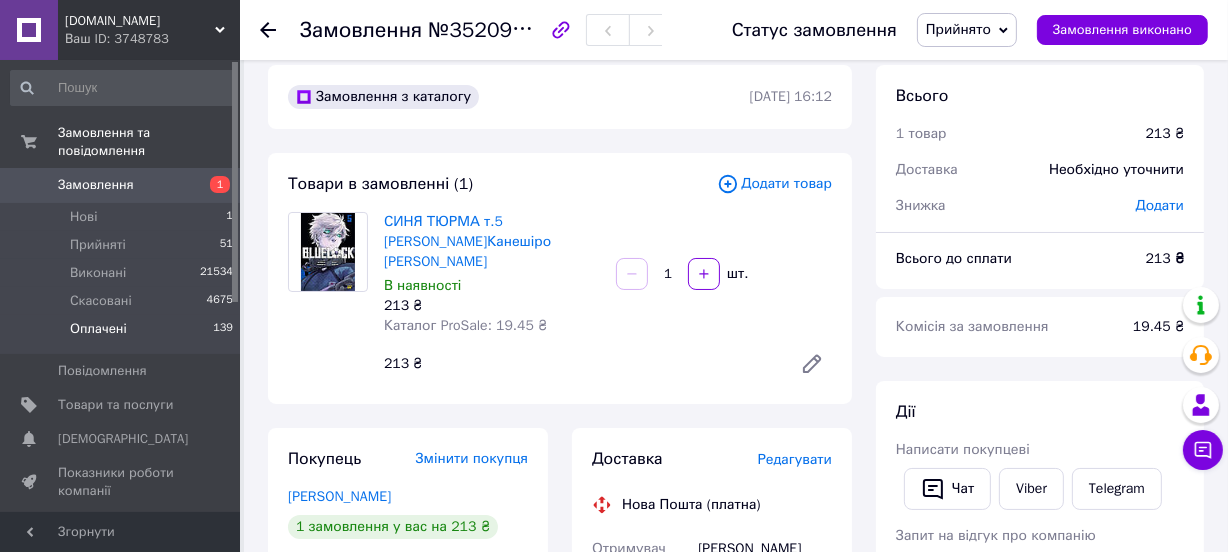 scroll, scrollTop: 0, scrollLeft: 0, axis: both 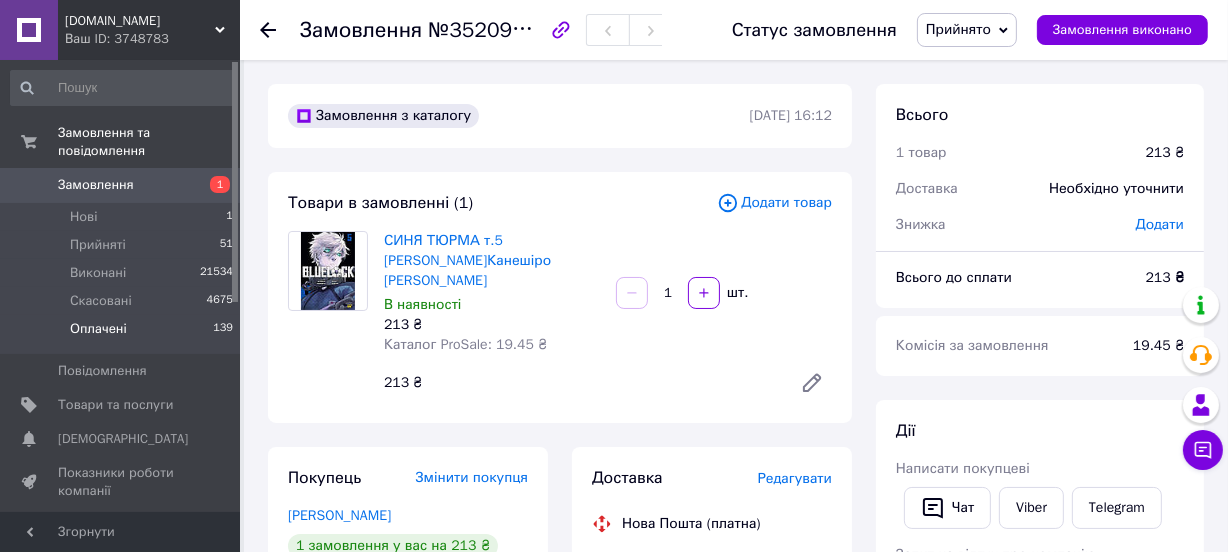click on "Оплачені" at bounding box center [98, 329] 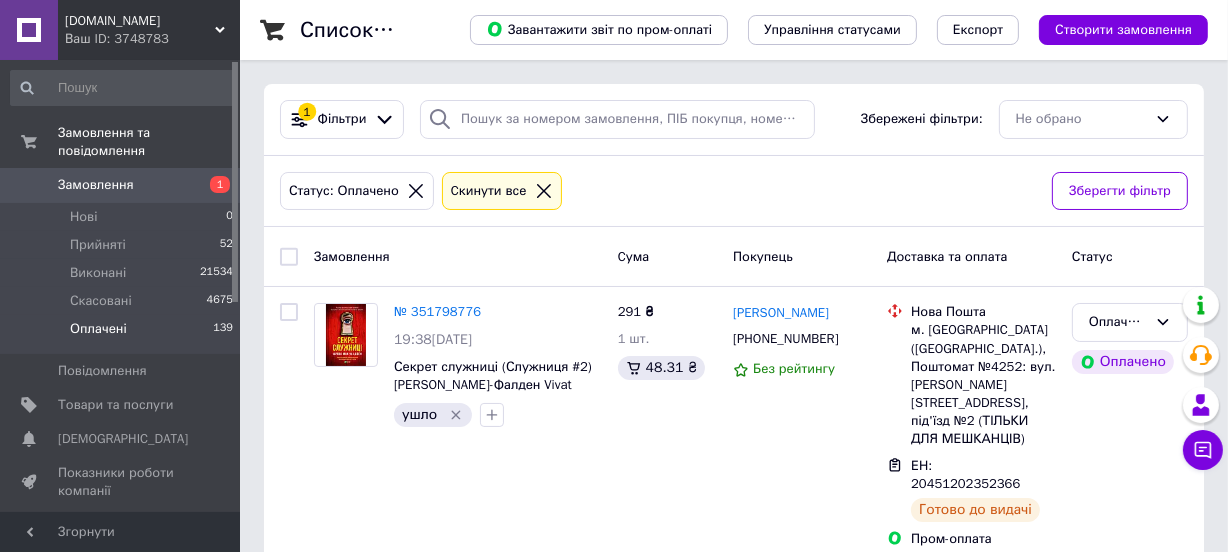 click on "Оплачені" at bounding box center (98, 329) 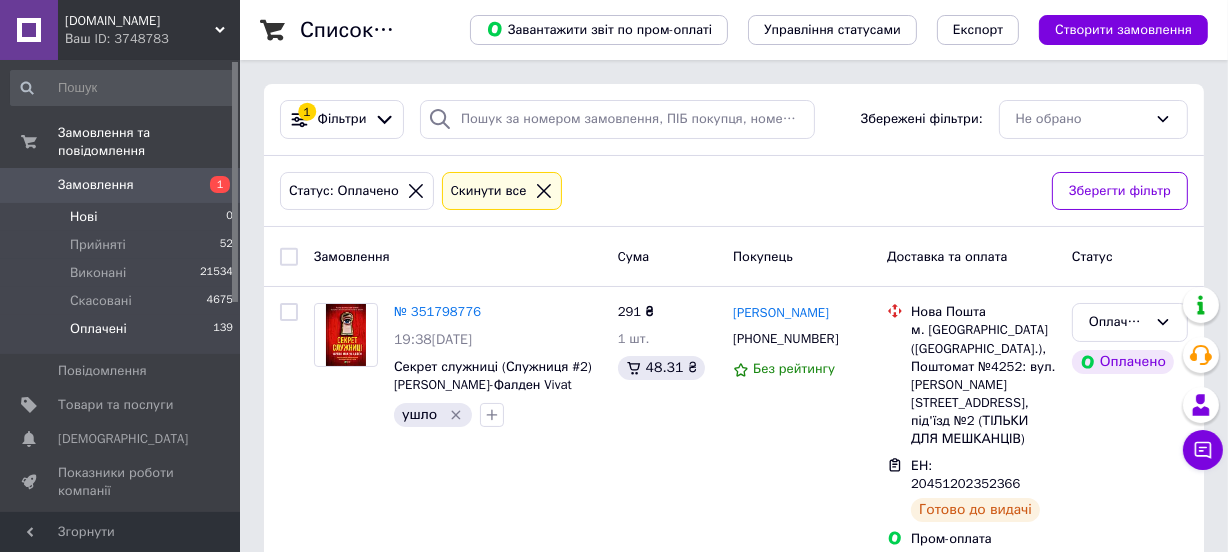 click on "Нові" at bounding box center (83, 217) 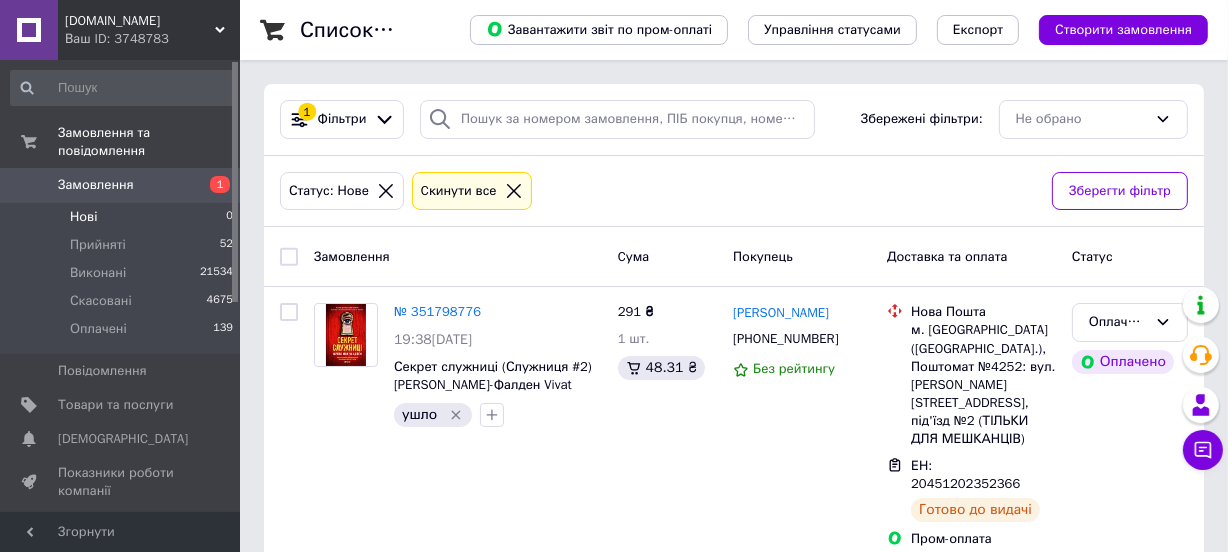 click on "Нові 0" at bounding box center (122, 217) 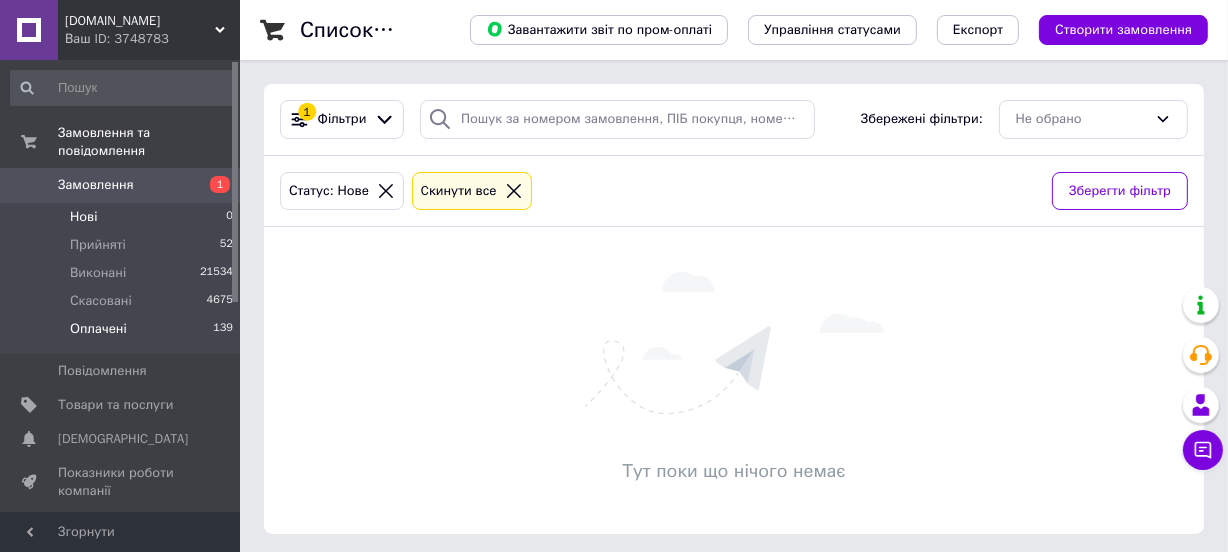 click on "Оплачені" at bounding box center [98, 329] 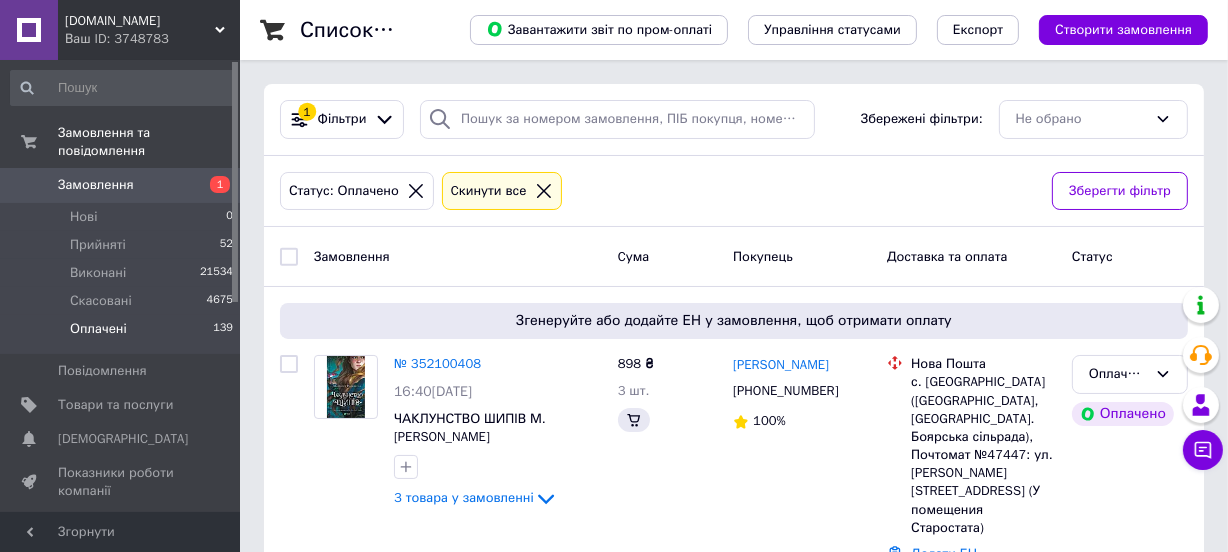 scroll, scrollTop: 272, scrollLeft: 0, axis: vertical 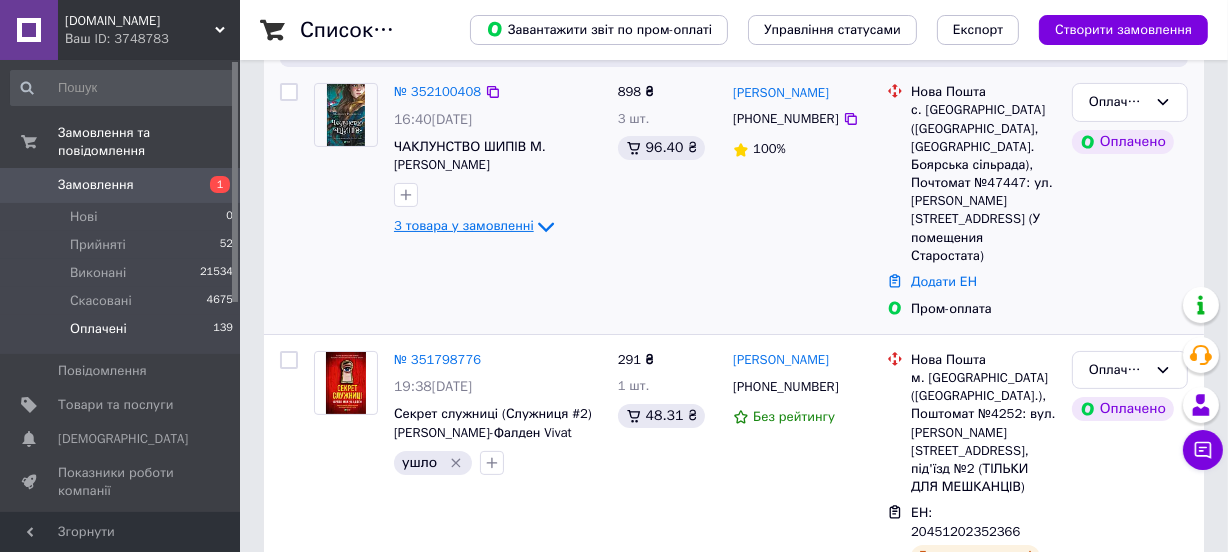 click on "3 товара у замовленні" at bounding box center (464, 226) 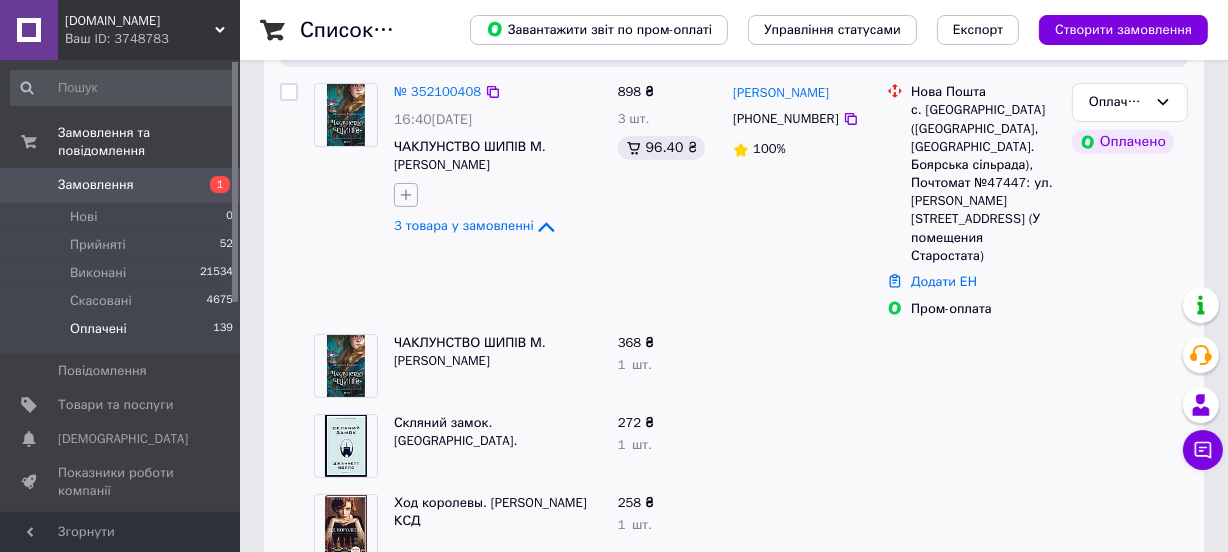 click 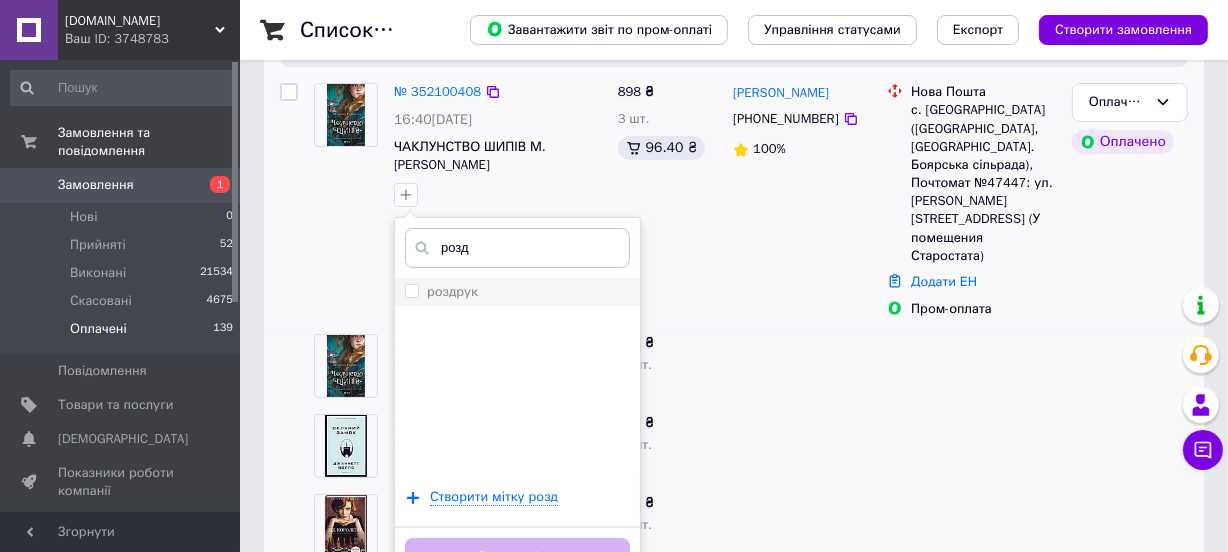 type on "розд" 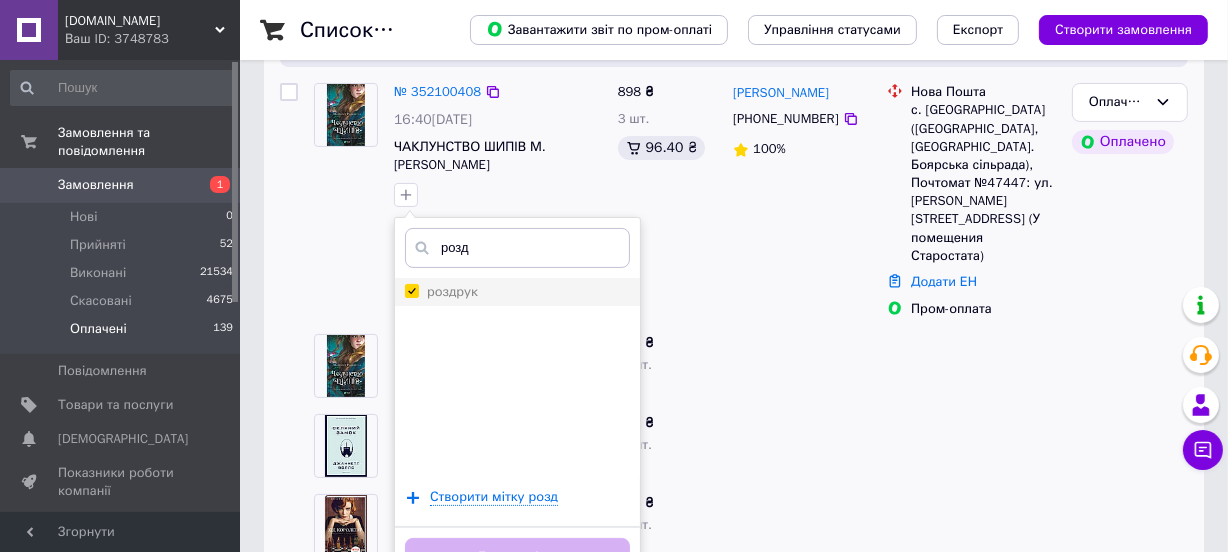 checkbox on "true" 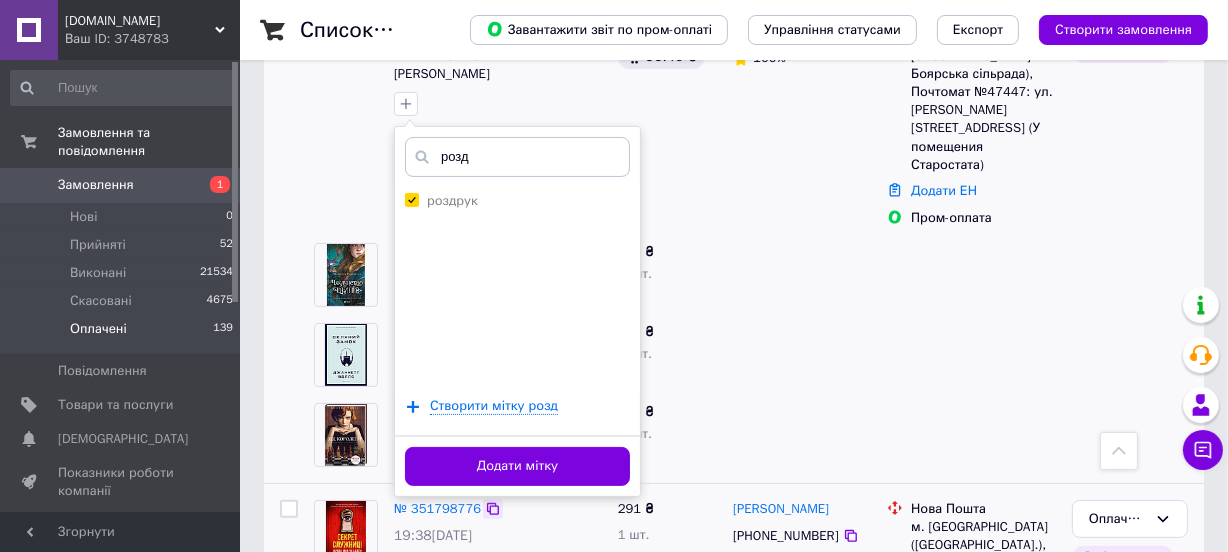 drag, startPoint x: 486, startPoint y: 465, endPoint x: 486, endPoint y: 445, distance: 20 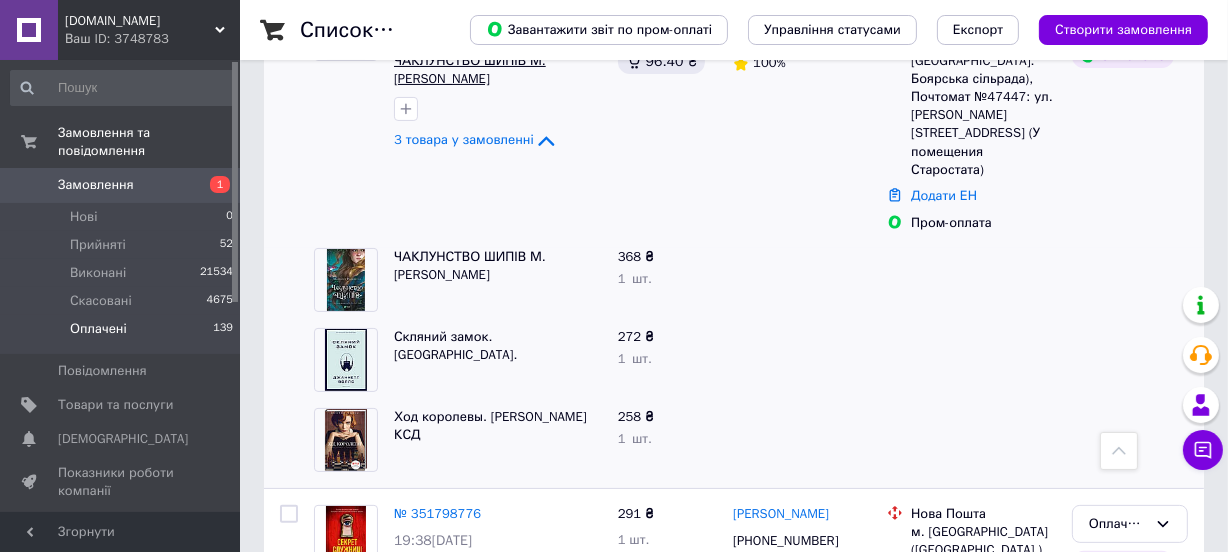 scroll, scrollTop: 181, scrollLeft: 0, axis: vertical 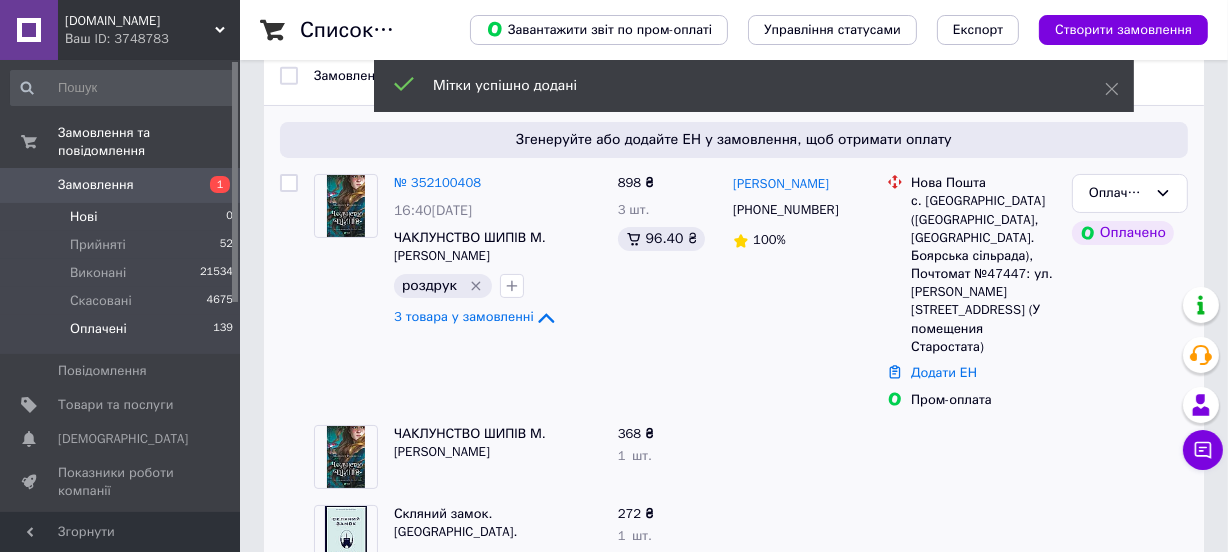 click on "Нові 0" at bounding box center [122, 217] 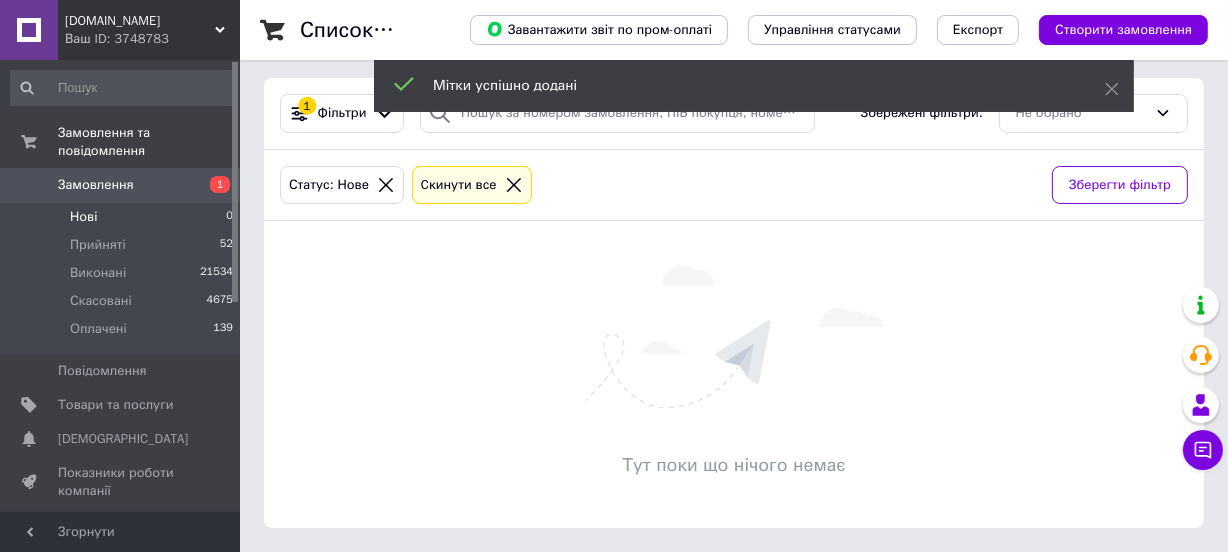 scroll, scrollTop: 0, scrollLeft: 0, axis: both 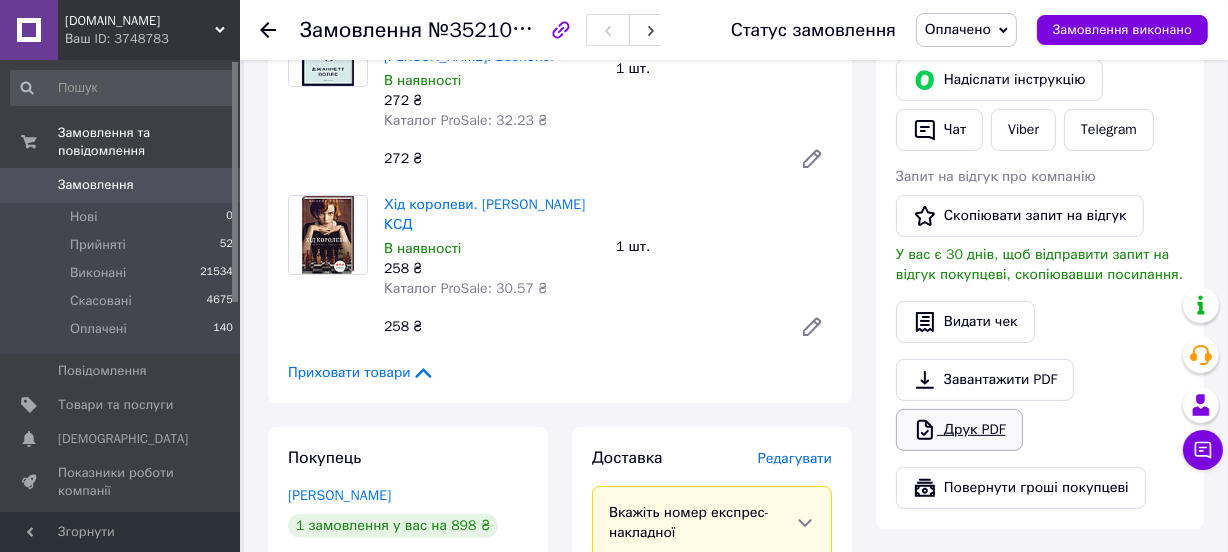 click on "Друк PDF" at bounding box center (959, 430) 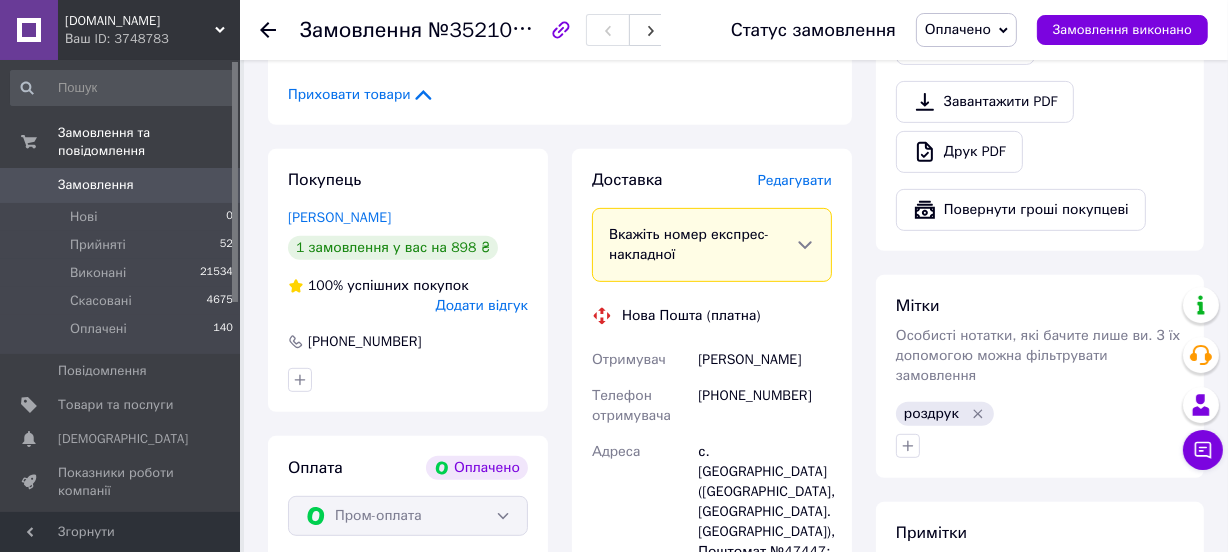 scroll, scrollTop: 818, scrollLeft: 0, axis: vertical 